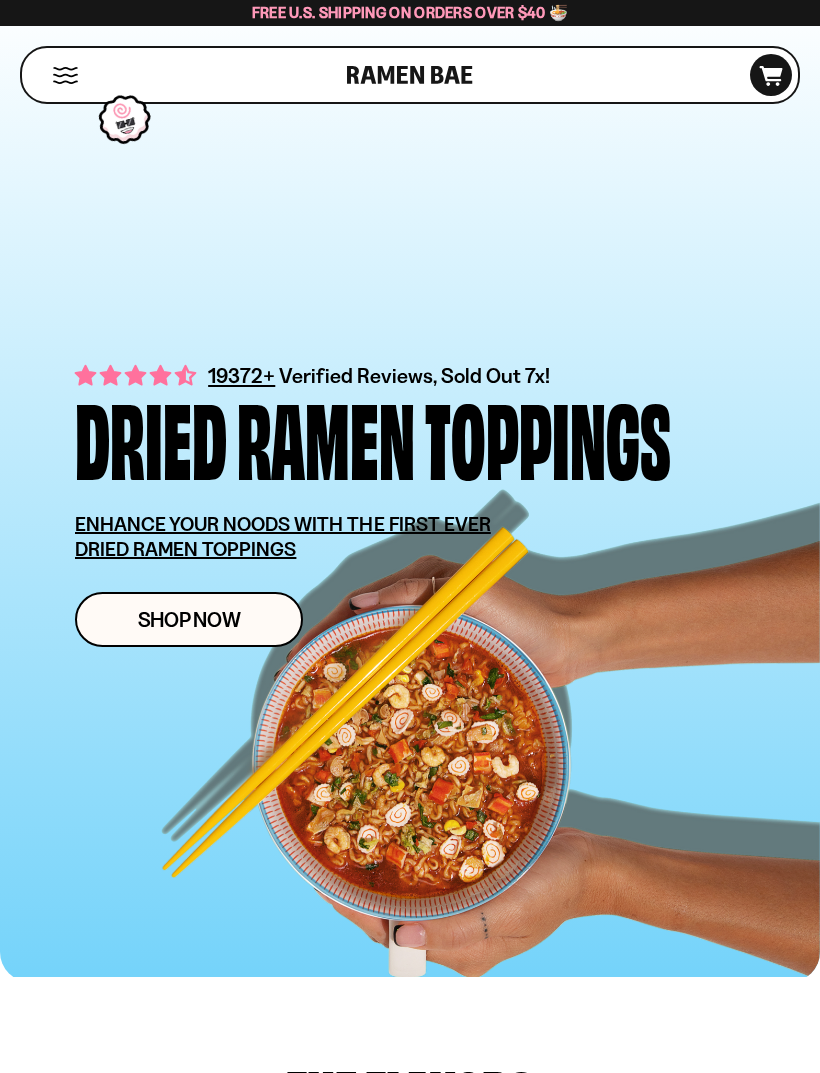scroll, scrollTop: 0, scrollLeft: 0, axis: both 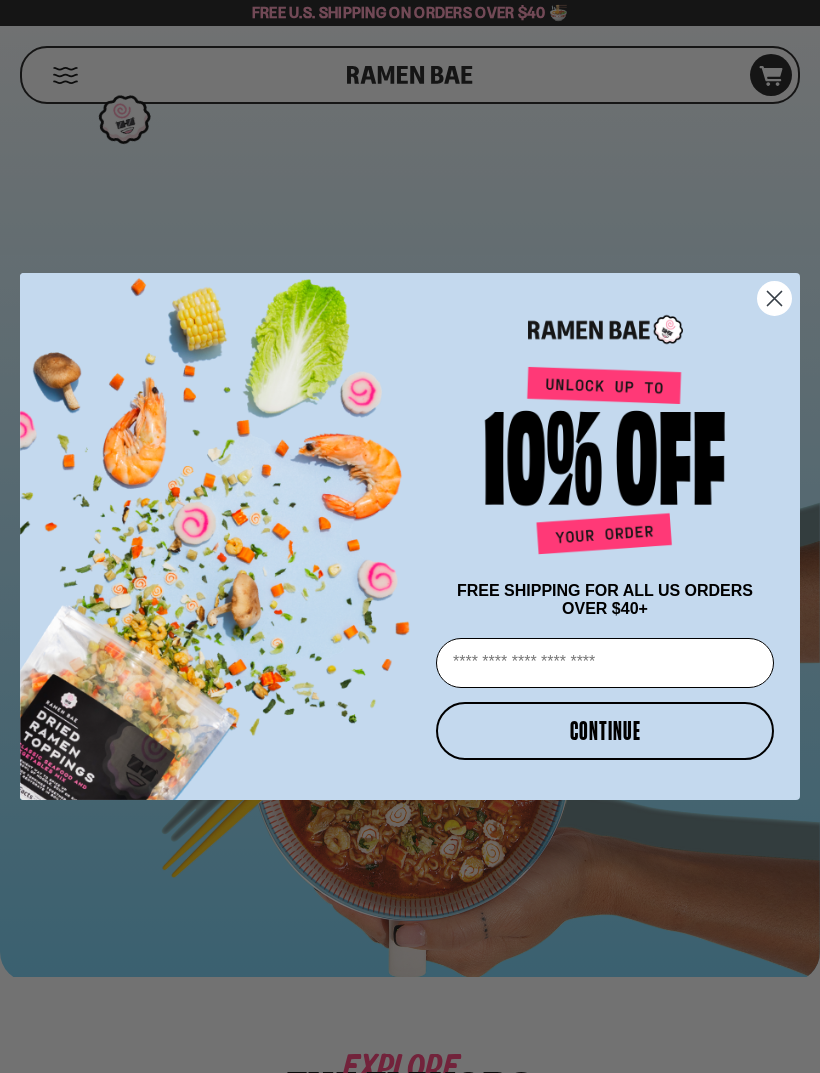 click at bounding box center (215, 536) 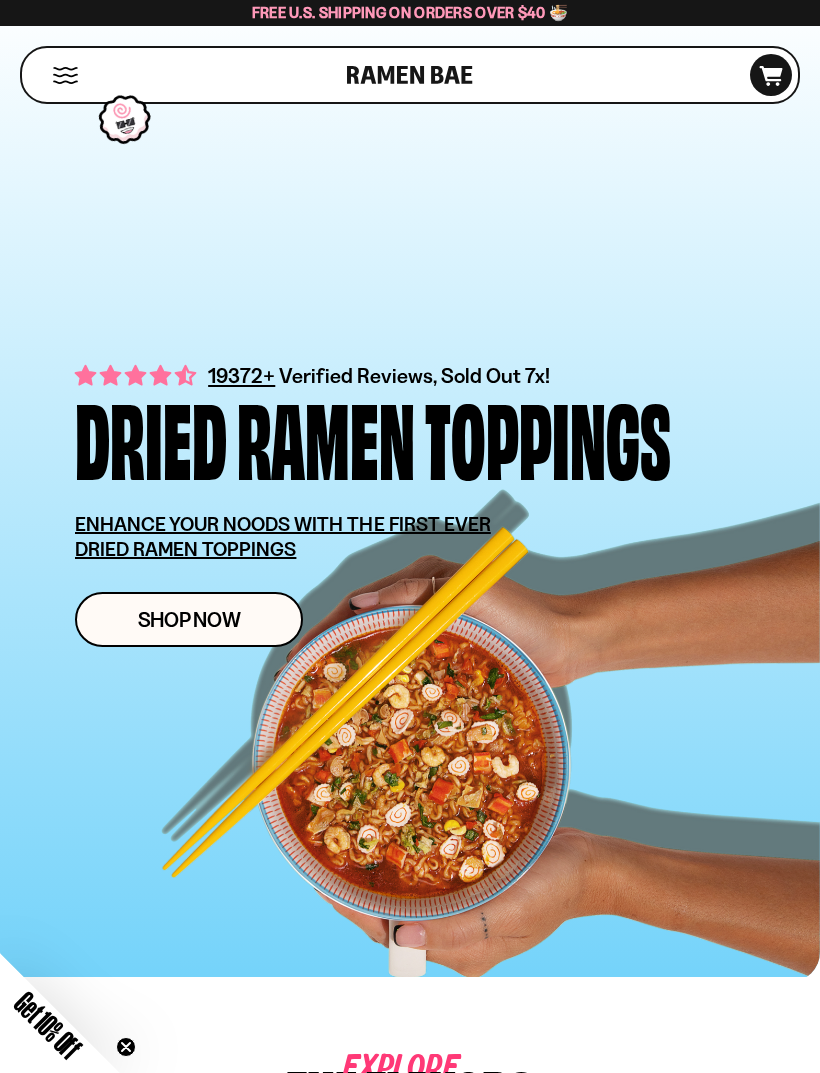 click on "Shop Now" at bounding box center [189, 619] 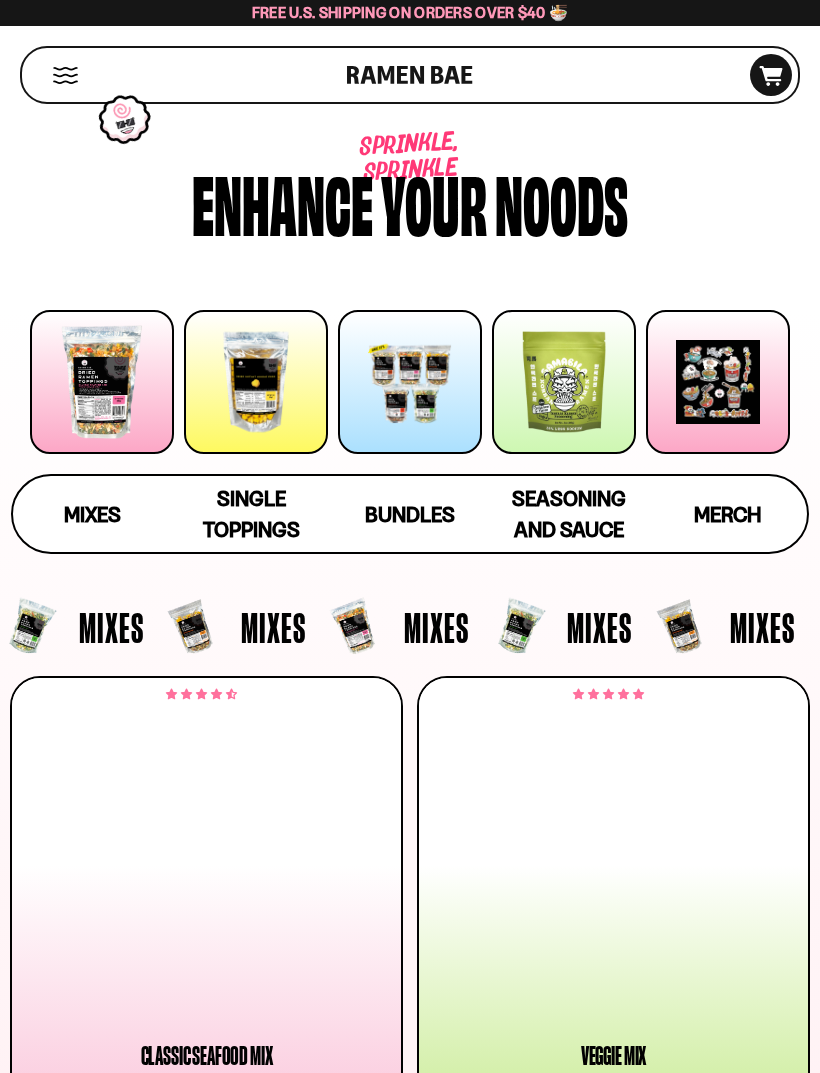 scroll, scrollTop: 0, scrollLeft: 0, axis: both 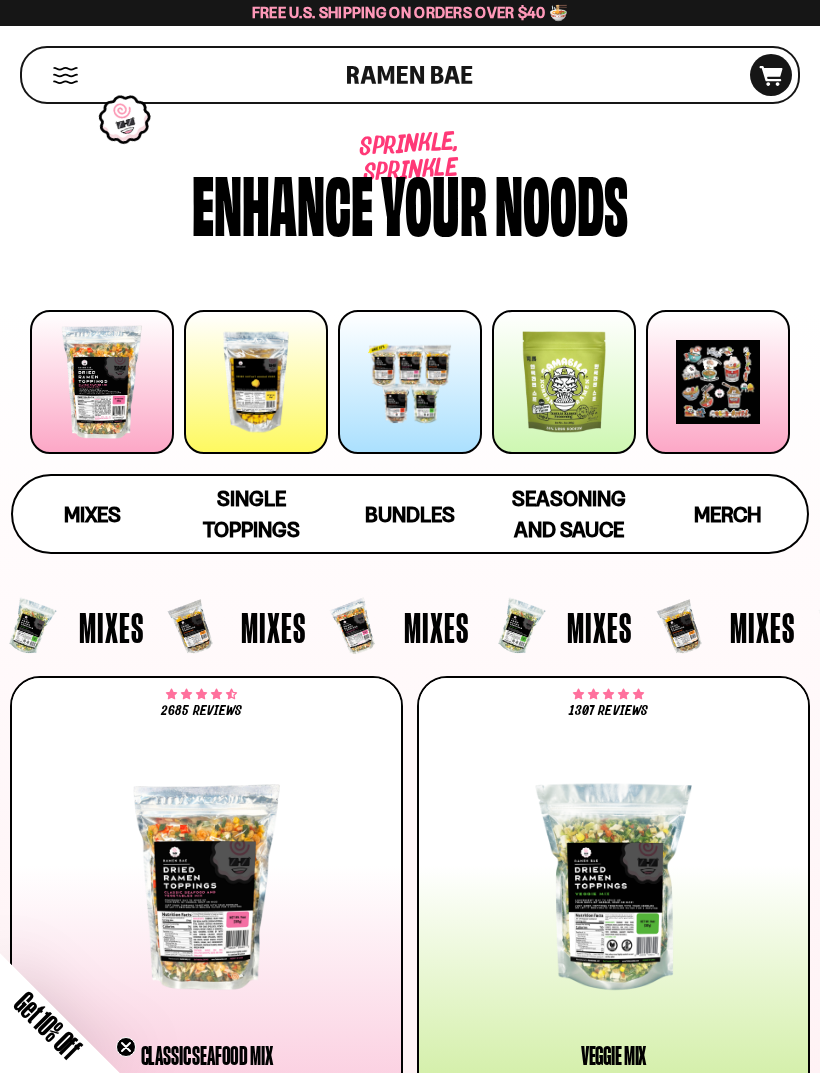 click on "Bundles" at bounding box center [410, 514] 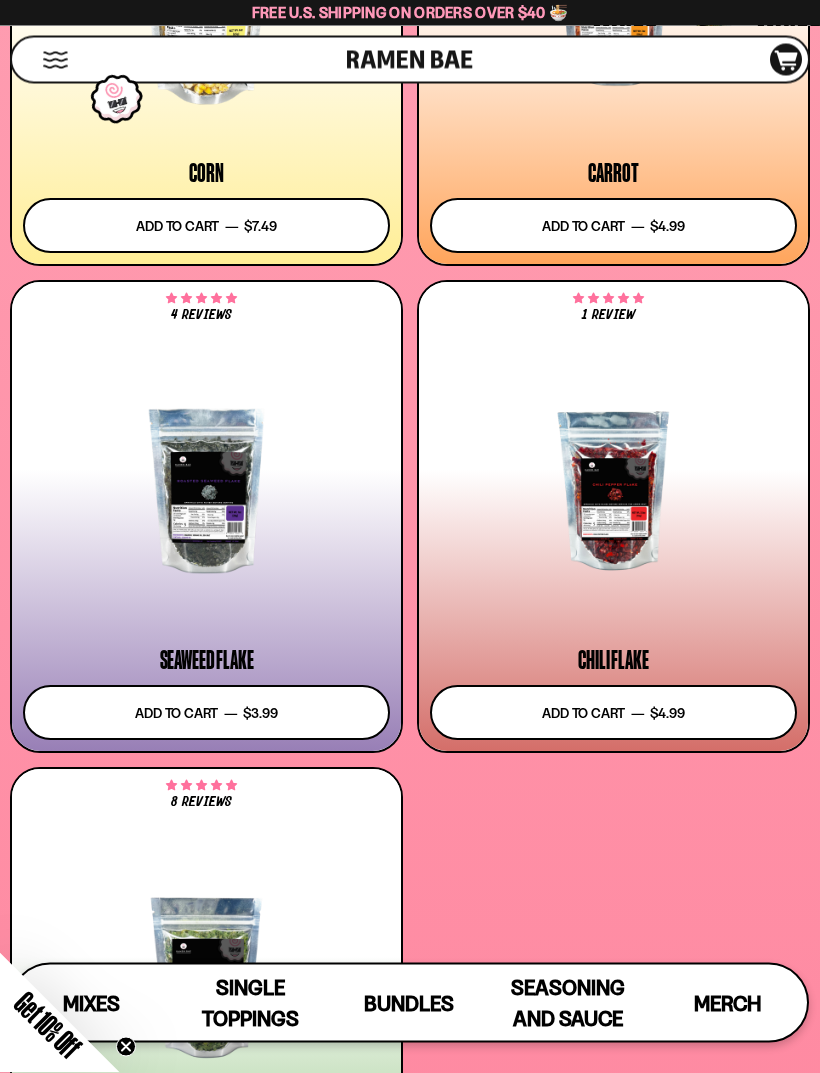 scroll, scrollTop: 6308, scrollLeft: 0, axis: vertical 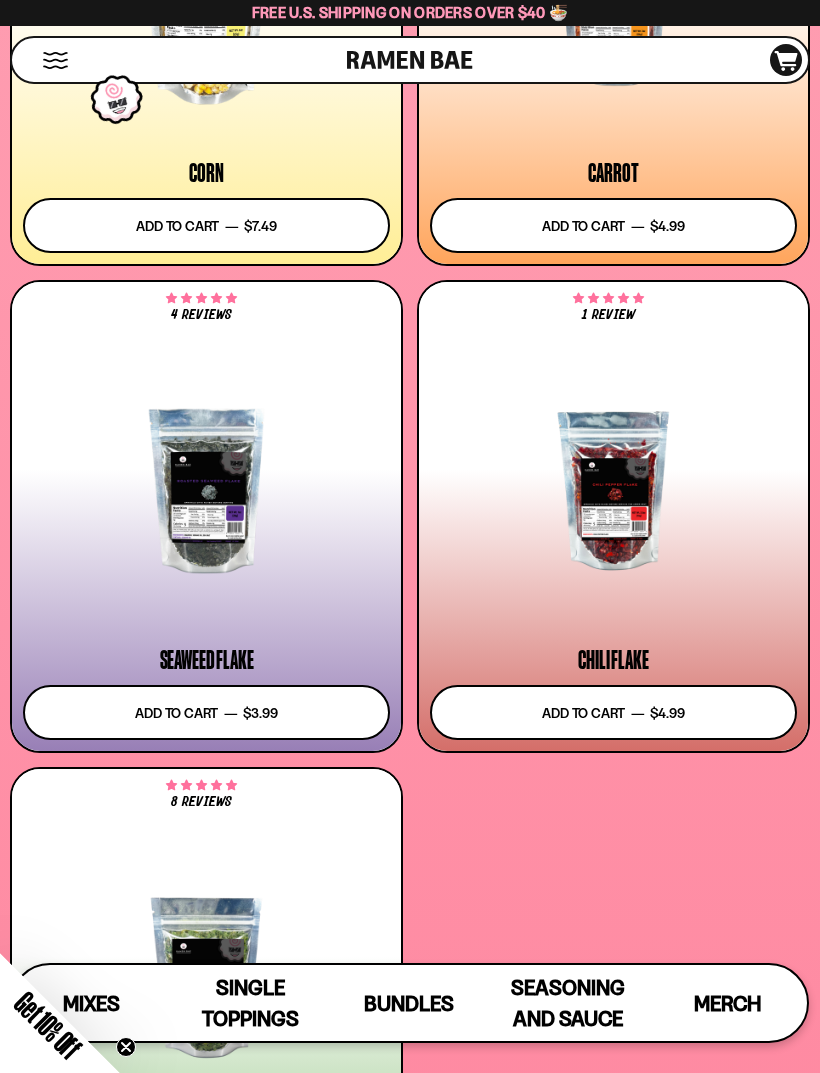 click at bounding box center [55, 60] 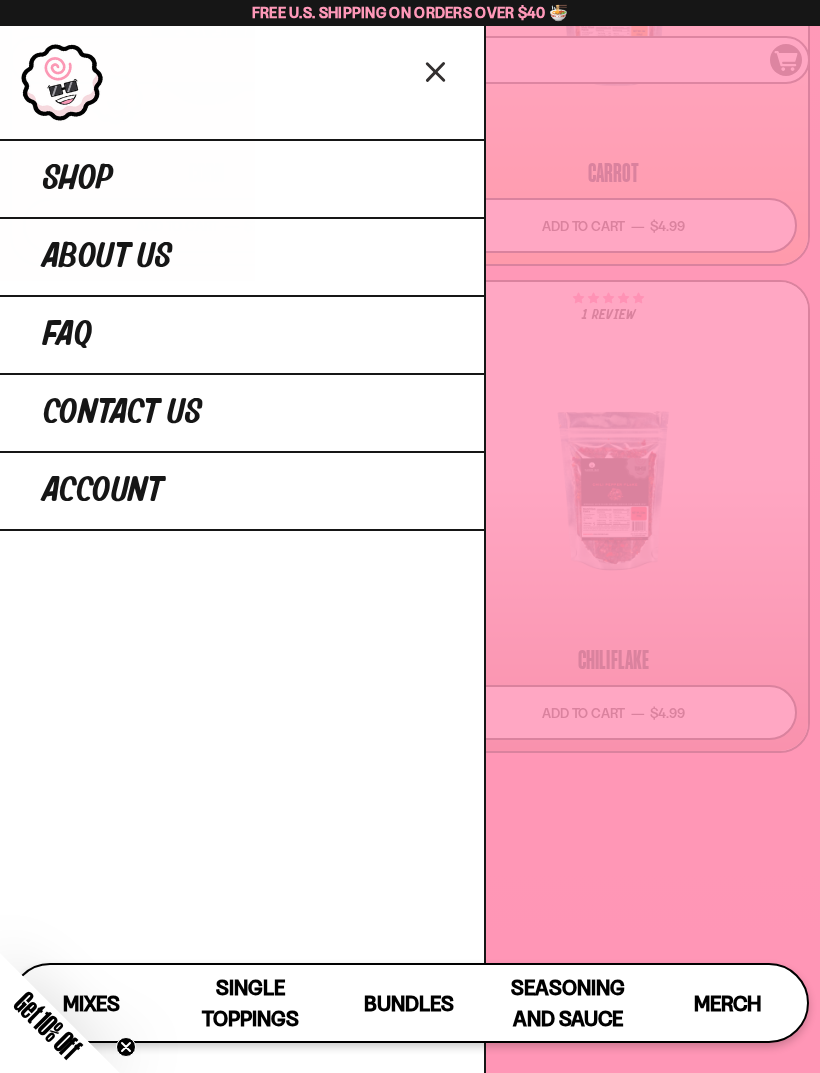click on "Shop" at bounding box center [242, 178] 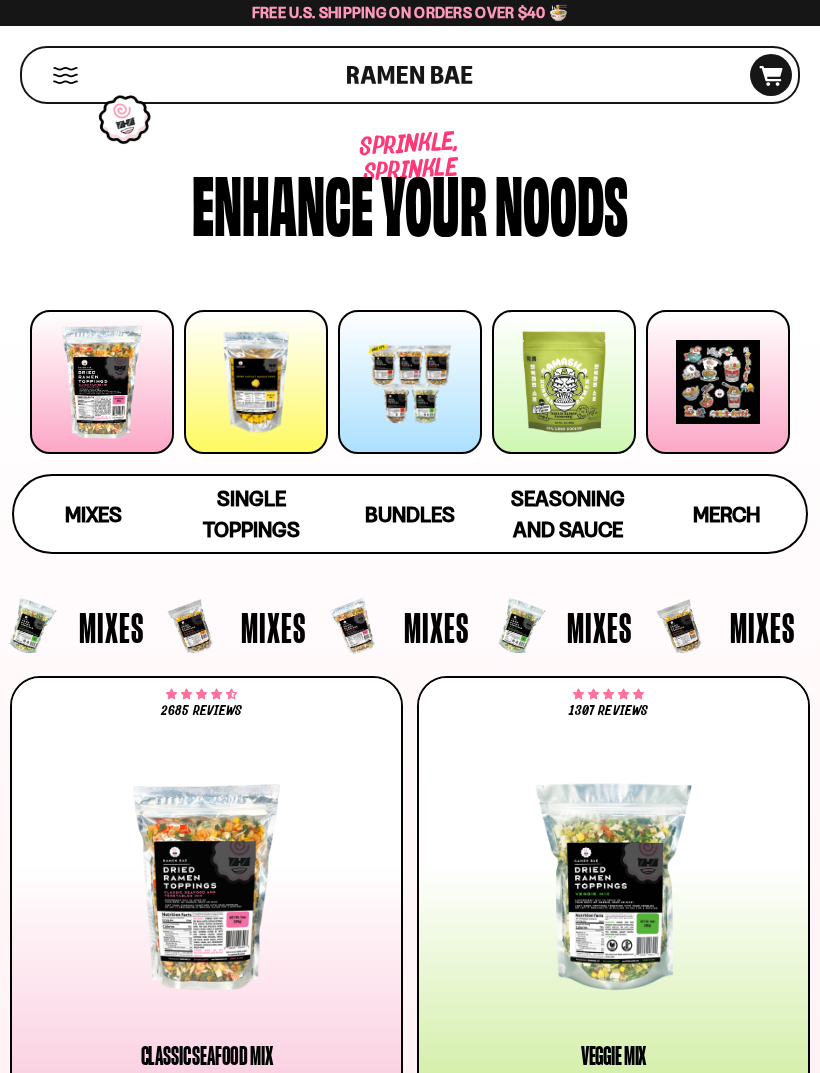 scroll, scrollTop: 0, scrollLeft: 0, axis: both 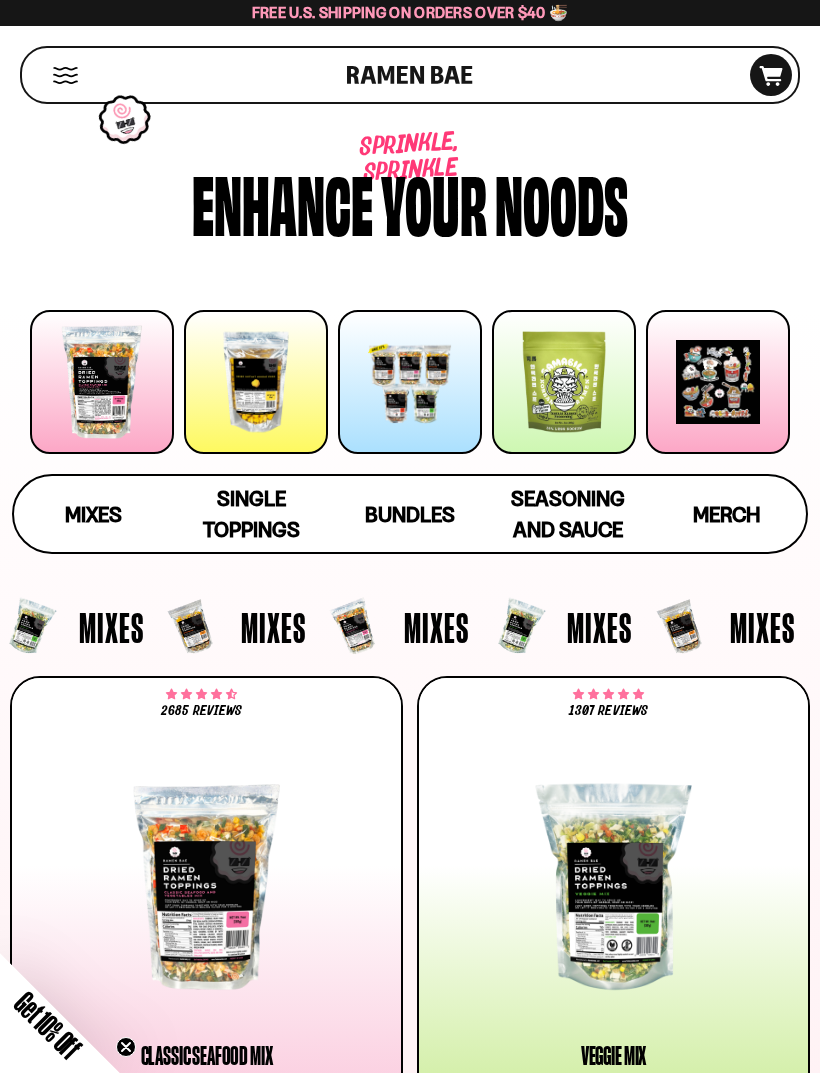 click on "Single Toppings" at bounding box center [251, 514] 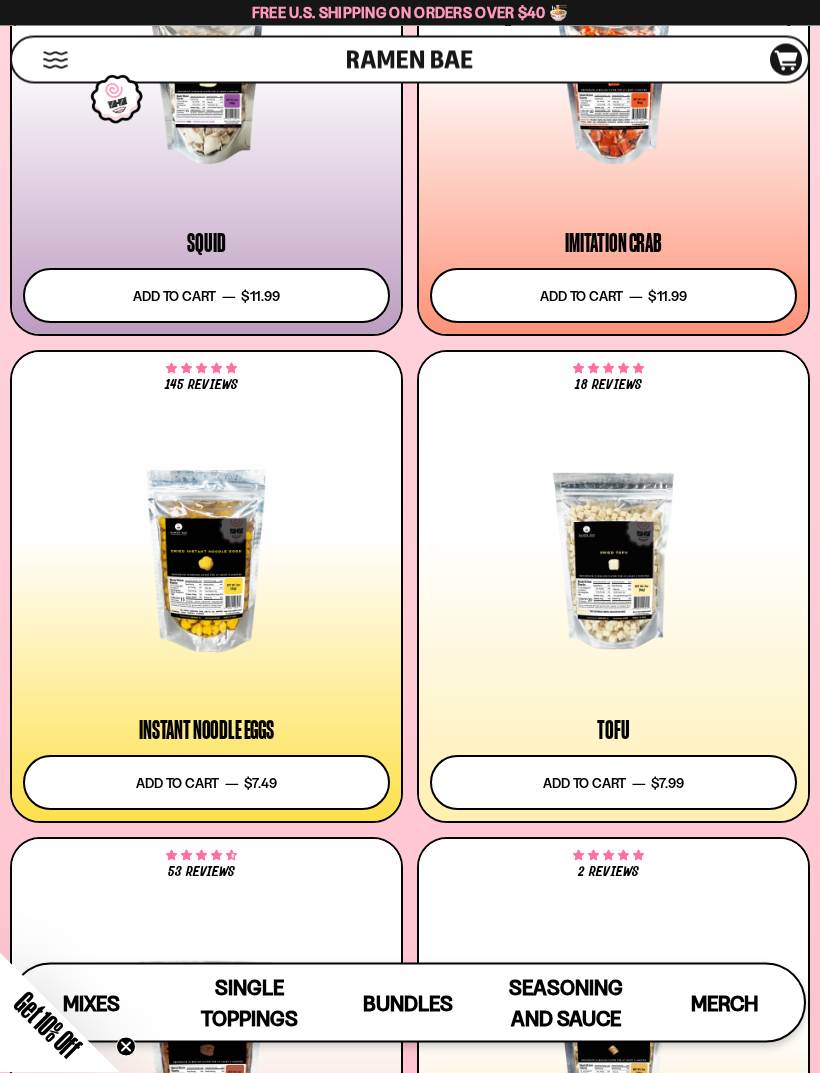 scroll, scrollTop: 2836, scrollLeft: 0, axis: vertical 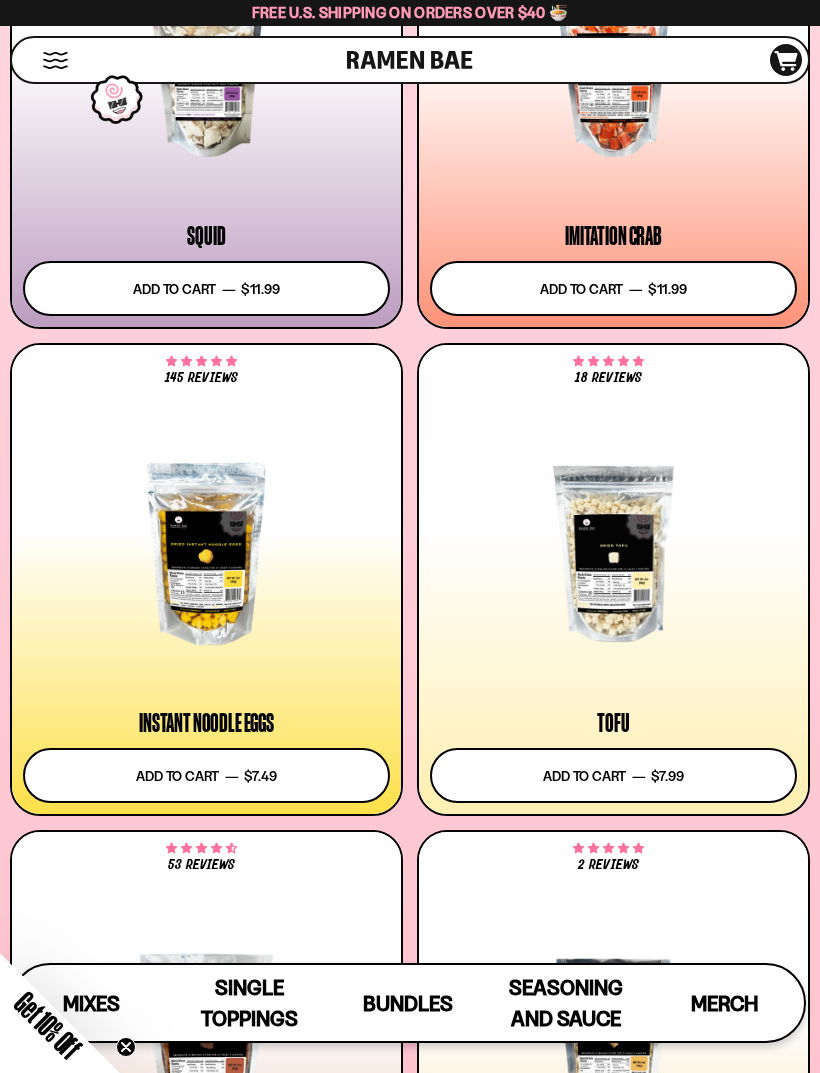 click on "Add to cart
Add
—
Regular price
$7.49
Regular price
Sale price
$7.49
Unit price
/
per" at bounding box center [206, 775] 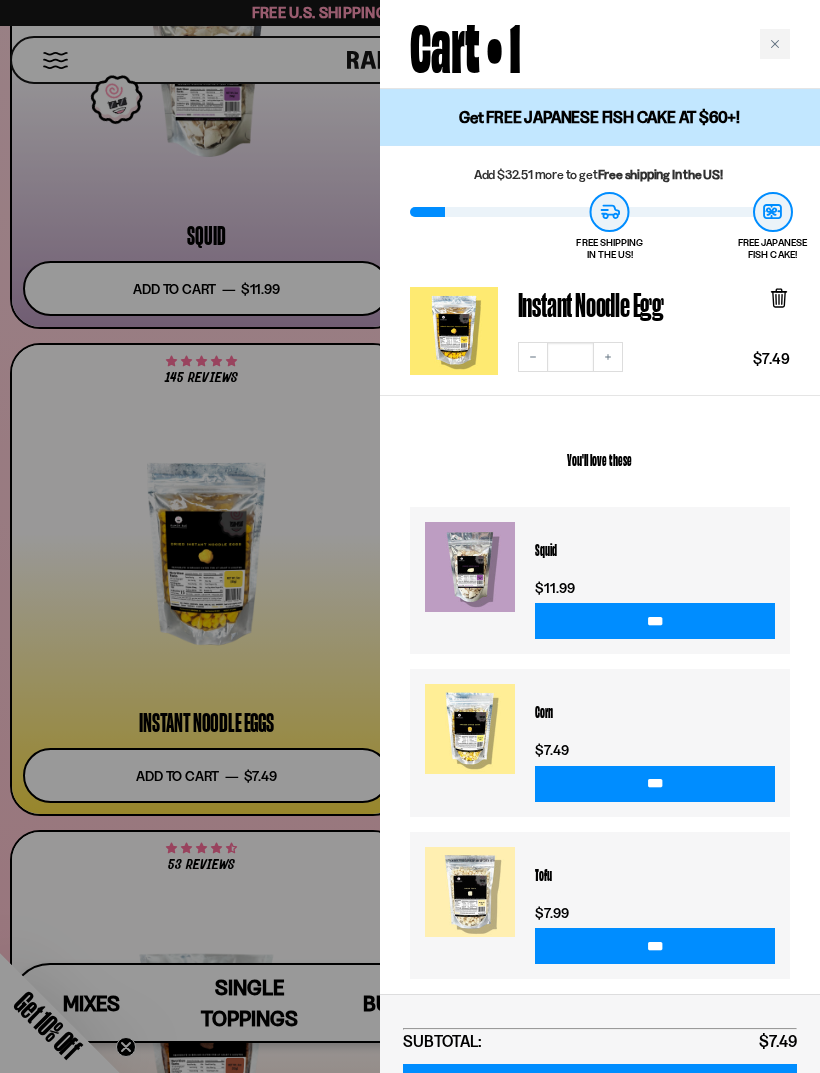 click at bounding box center [775, 44] 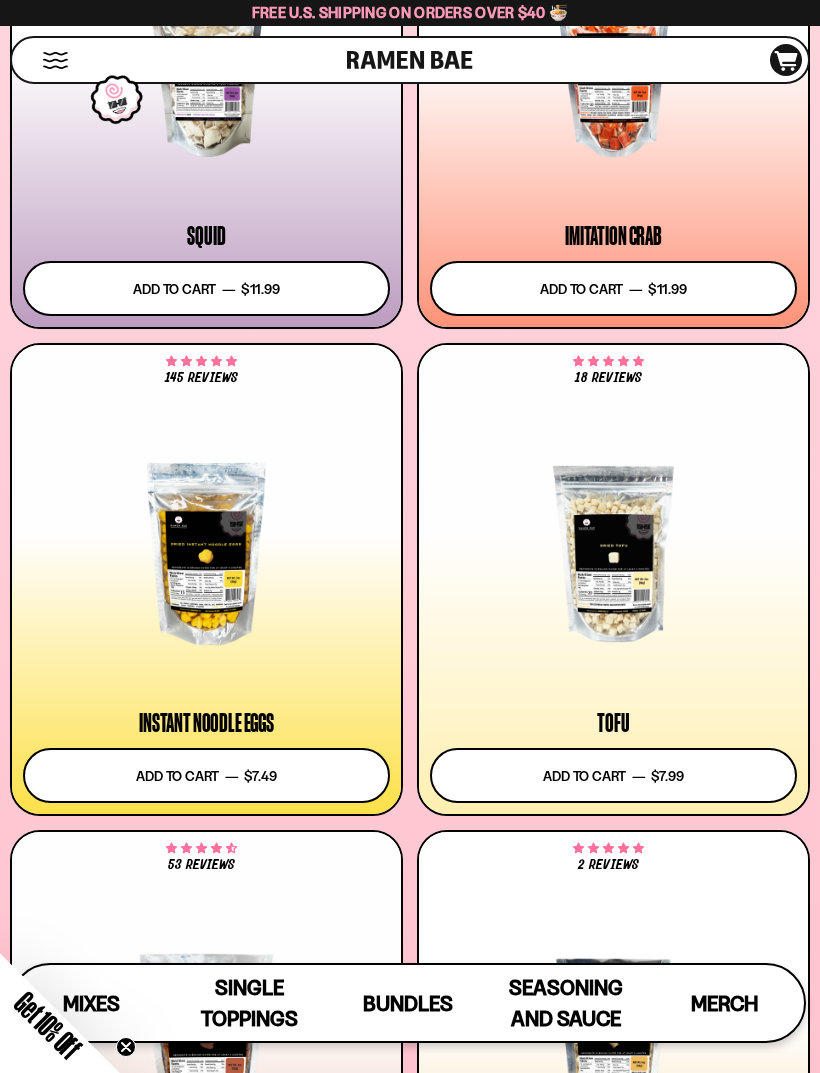 click on "Add to cart
Add
—
Regular price
$7.99
Regular price
Sale price
$7.99
Unit price
/
per" at bounding box center (613, 775) 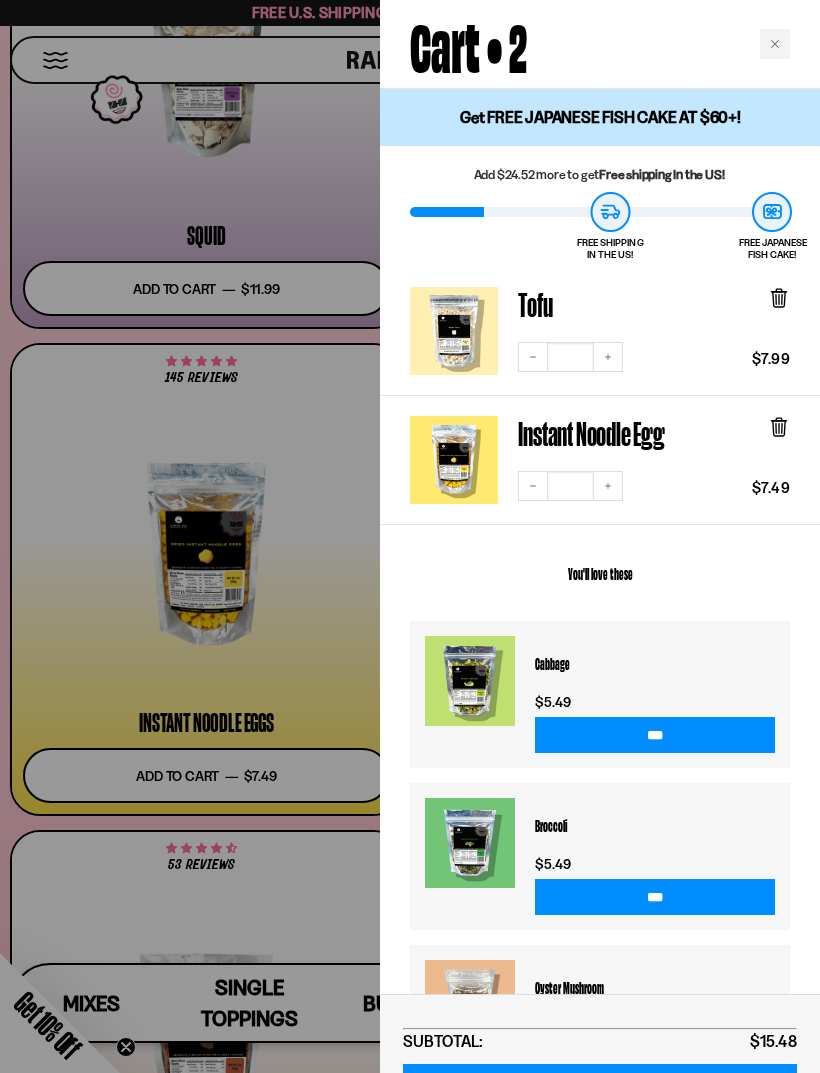 click at bounding box center [775, 44] 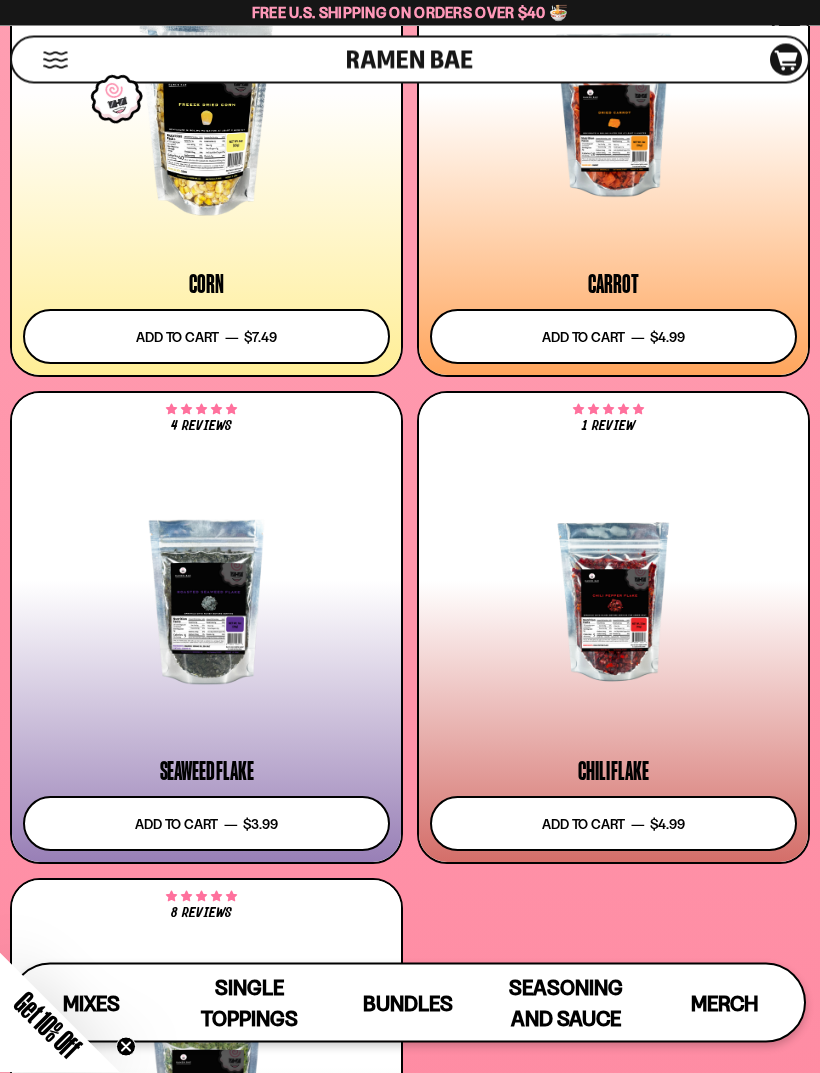 scroll, scrollTop: 6197, scrollLeft: 0, axis: vertical 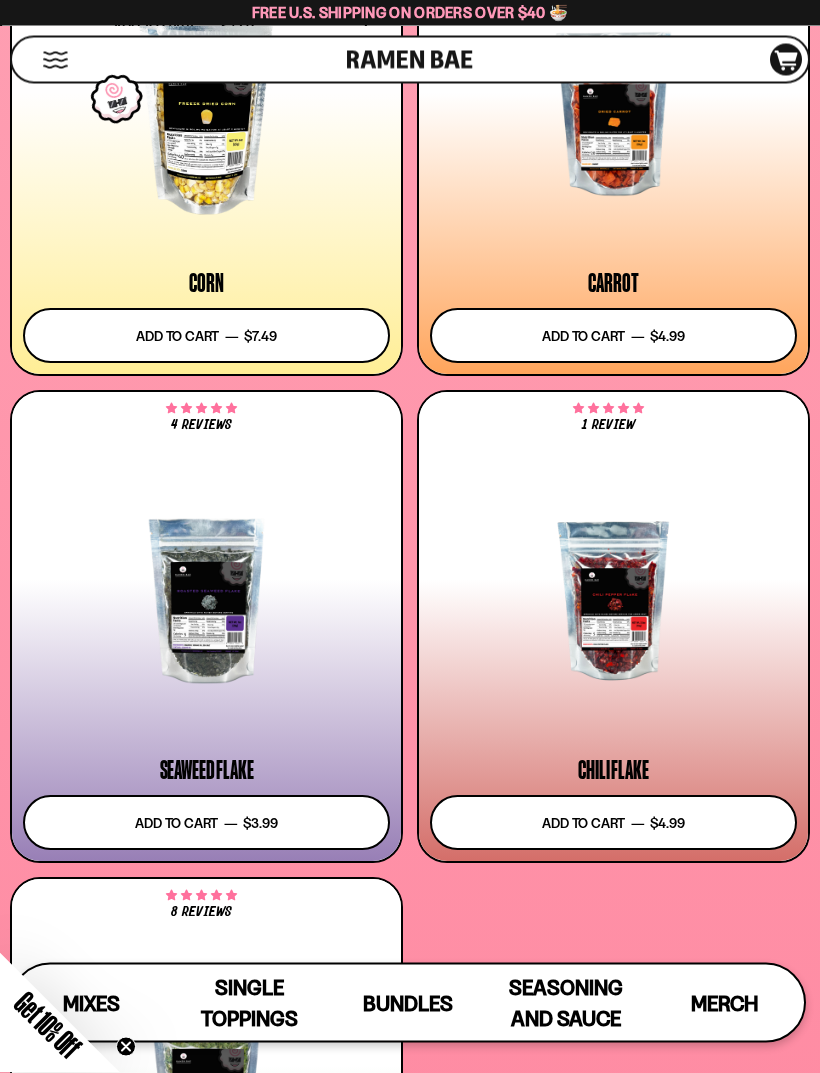 click on "Add to cart
Add
—
Regular price
$3.99
Regular price
Sale price
$3.99
Unit price
/
per" at bounding box center [206, 823] 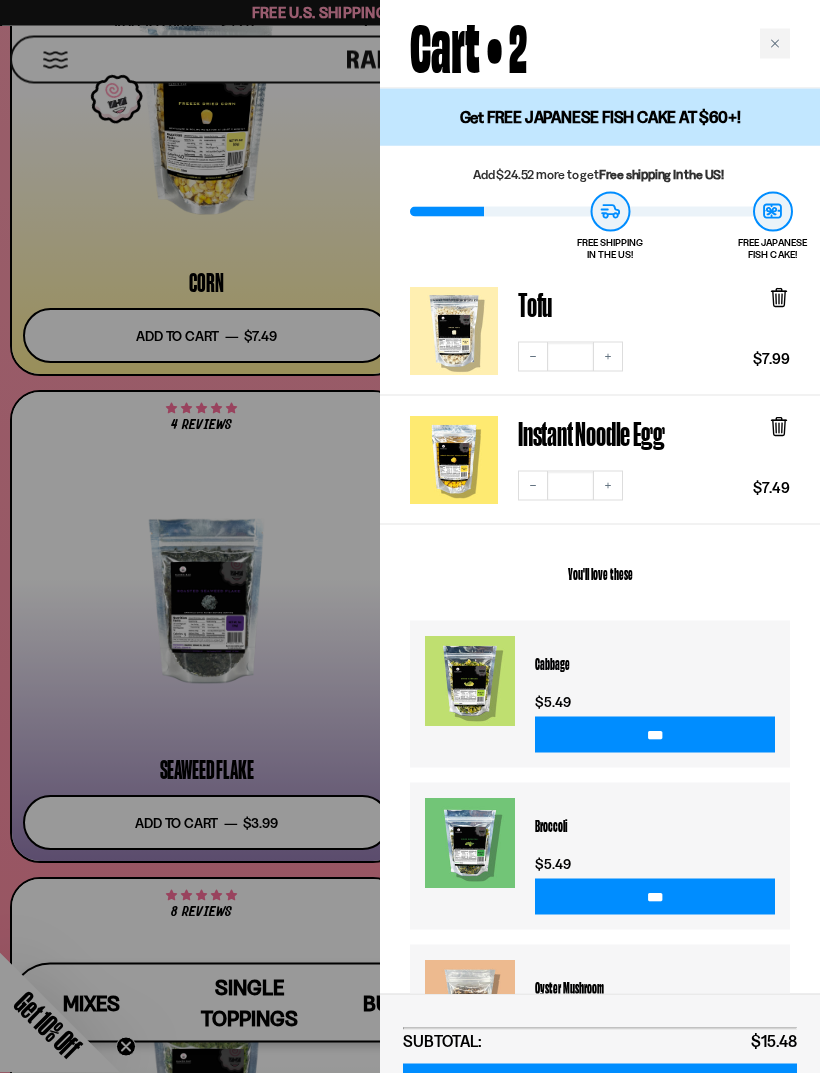 scroll, scrollTop: 6198, scrollLeft: 0, axis: vertical 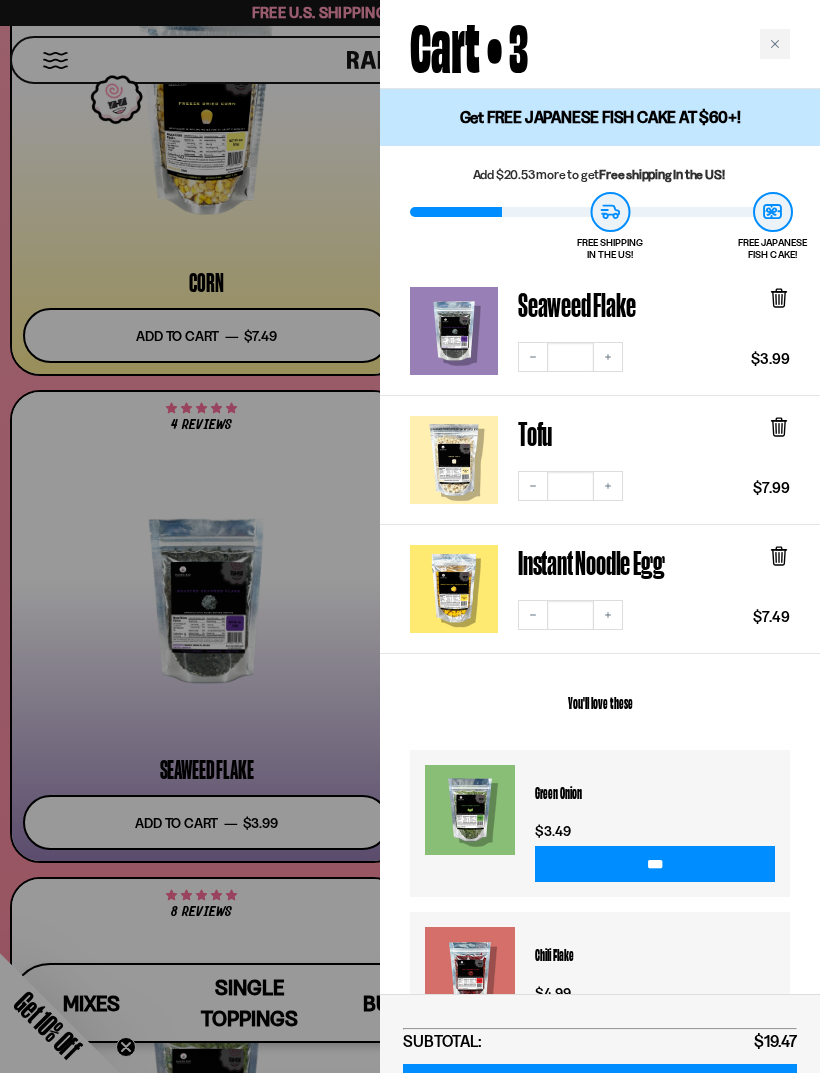 click 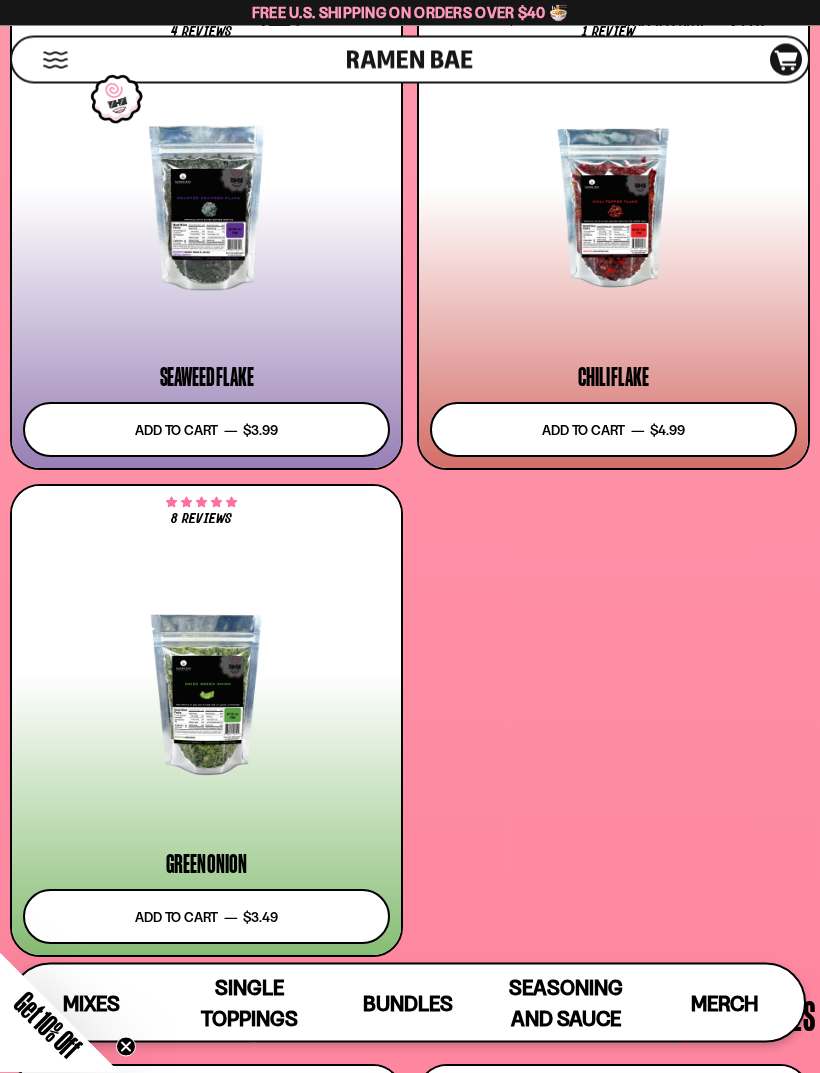 scroll, scrollTop: 6651, scrollLeft: 0, axis: vertical 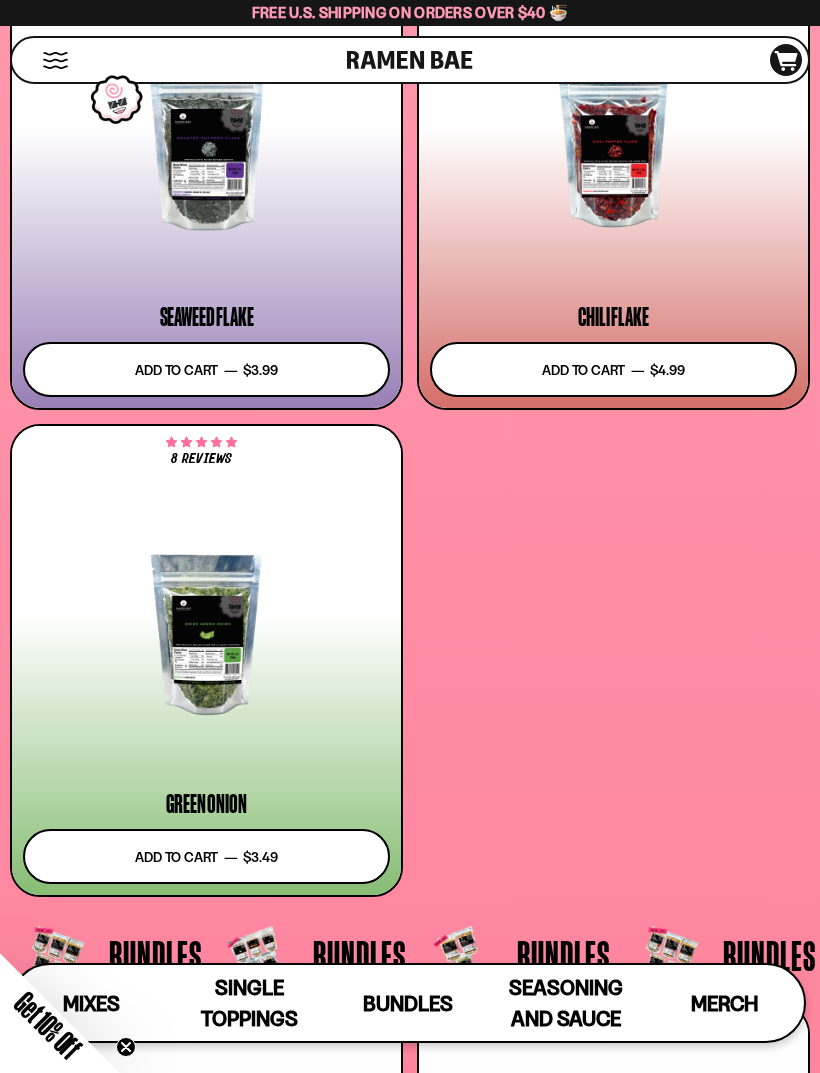 click on "Add to cart
Add
—
Regular price
$3.49
Regular price
Sale price
$3.49
Unit price
/
per" at bounding box center [206, 856] 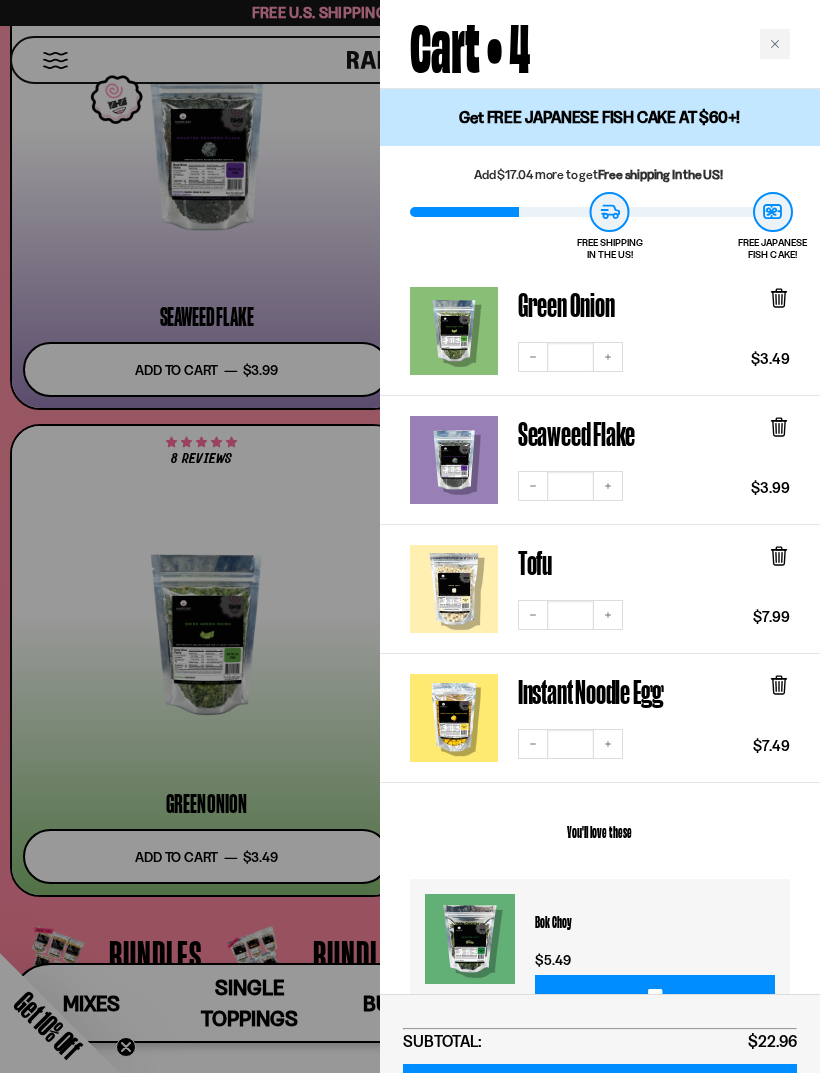 click 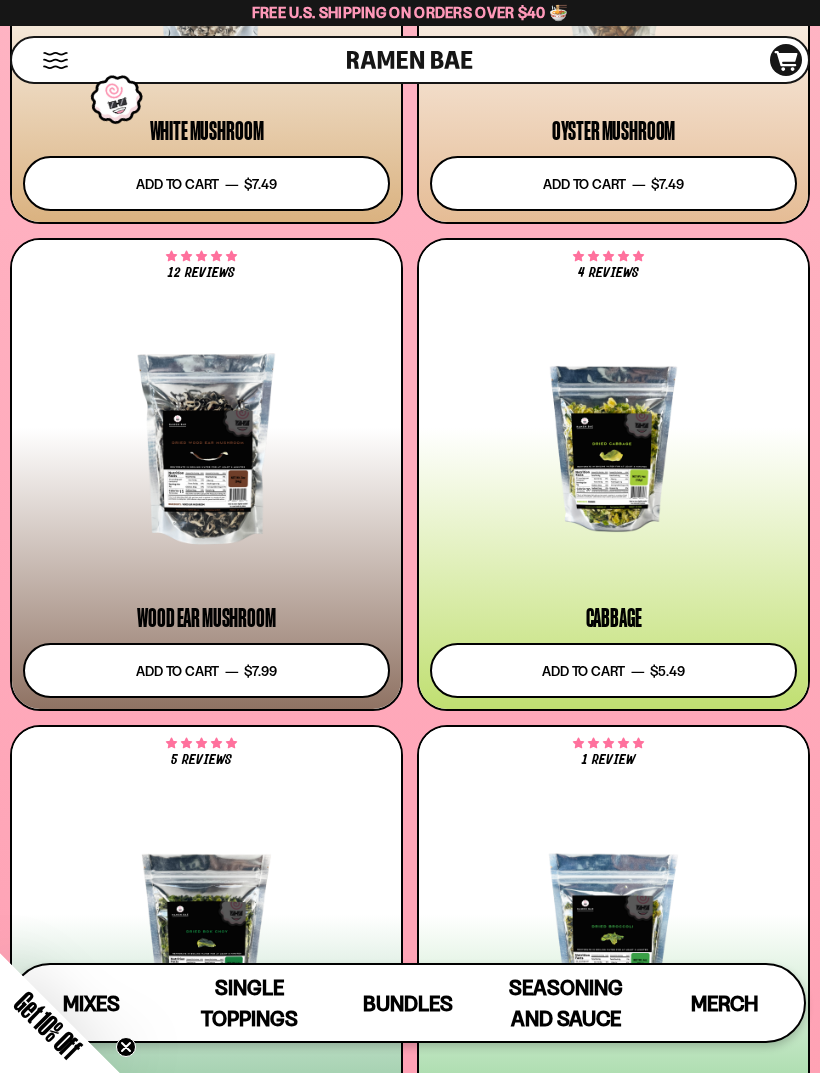 scroll, scrollTop: 4888, scrollLeft: 0, axis: vertical 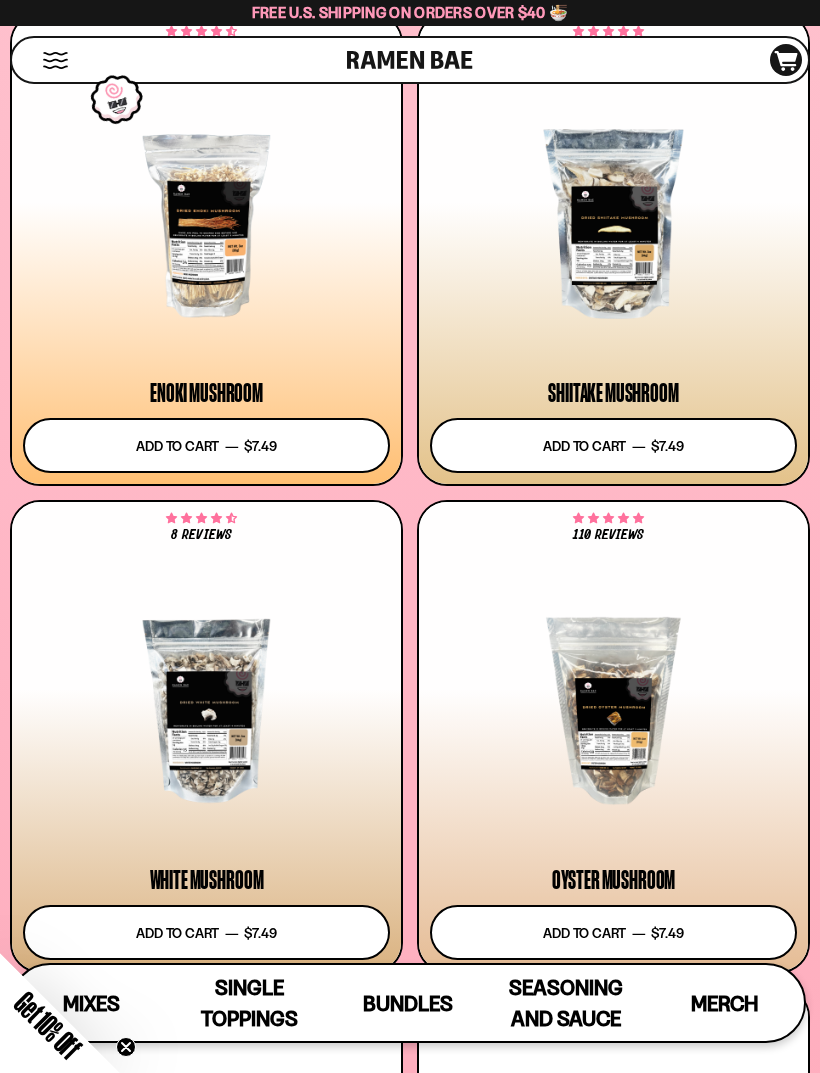 click on "Add to cart
Add
—
Regular price
$7.49
Regular price
Sale price
$7.49
Unit price
/
per" at bounding box center (613, 445) 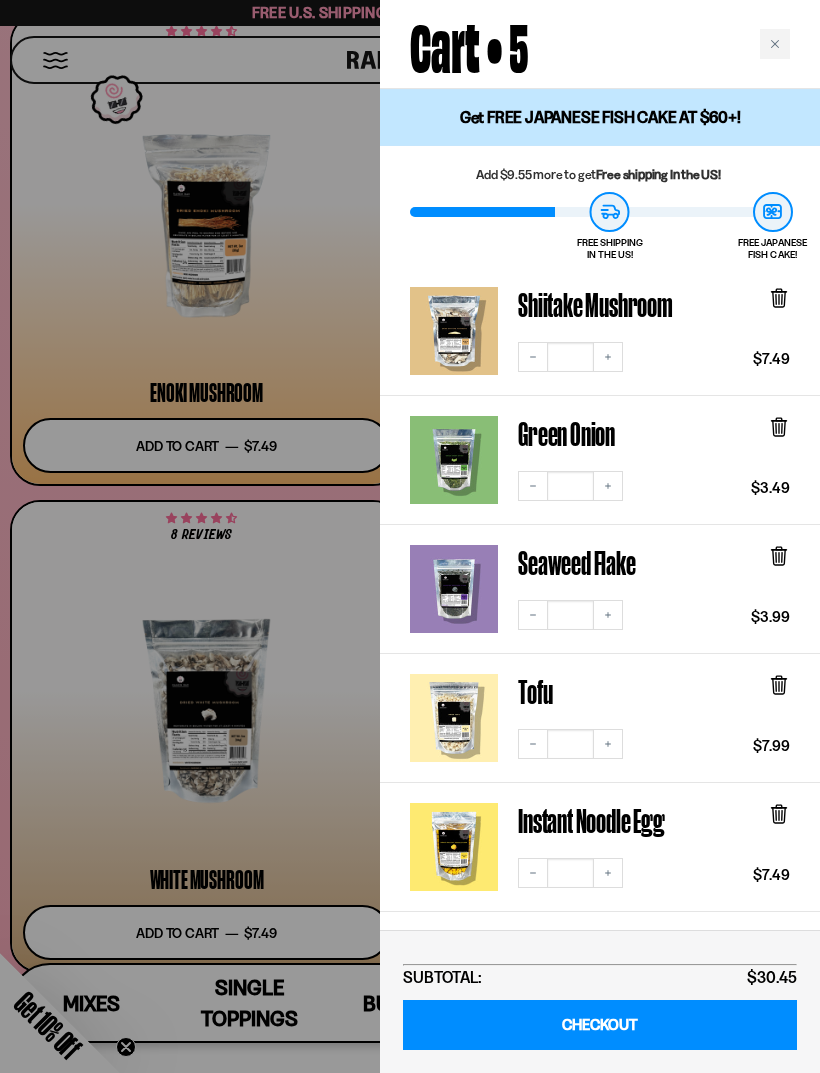 click on "Cart • 5" at bounding box center [600, 44] 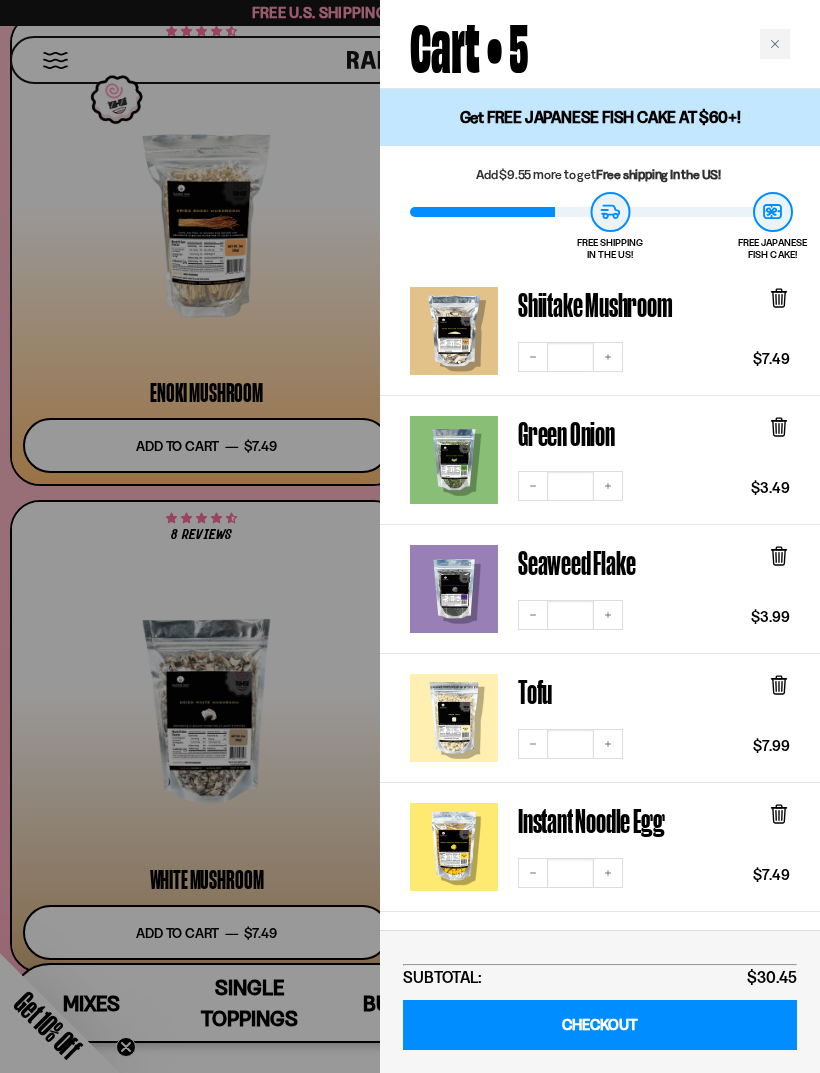 click at bounding box center [775, 44] 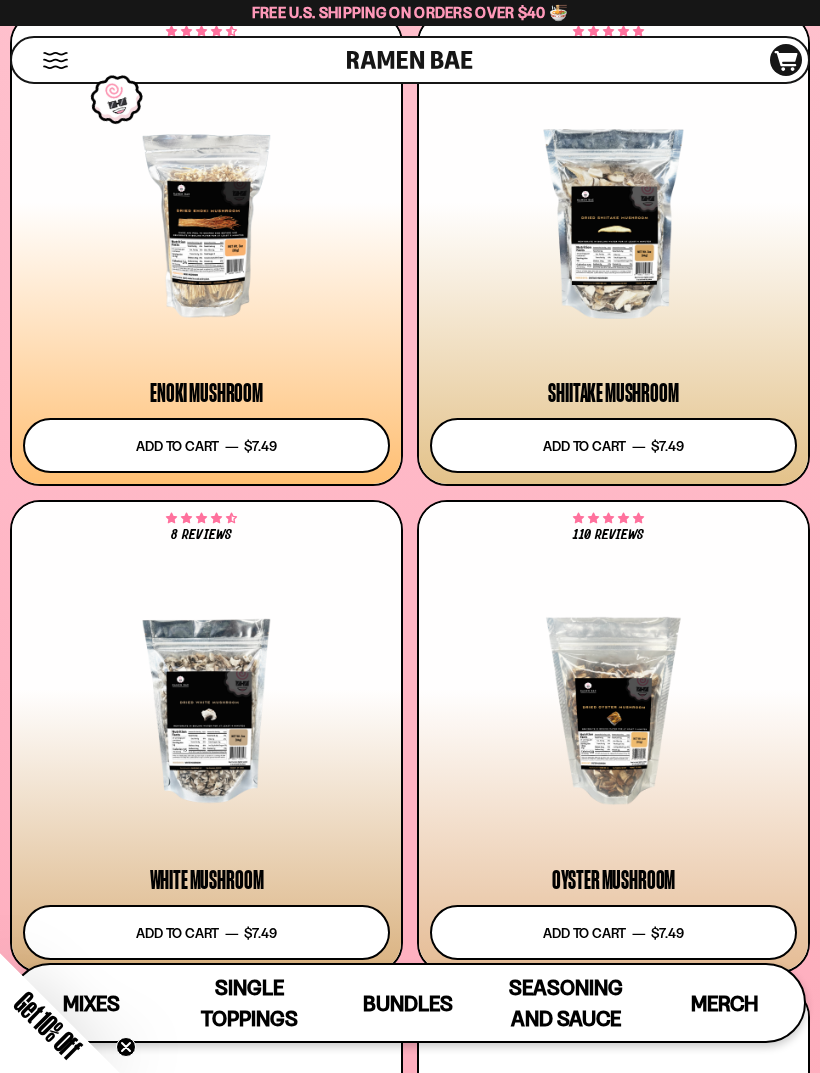 click on "Add to cart
Add
—
Regular price
$7.49
Regular price
Sale price
$7.49
Unit price
/
per" at bounding box center (206, 445) 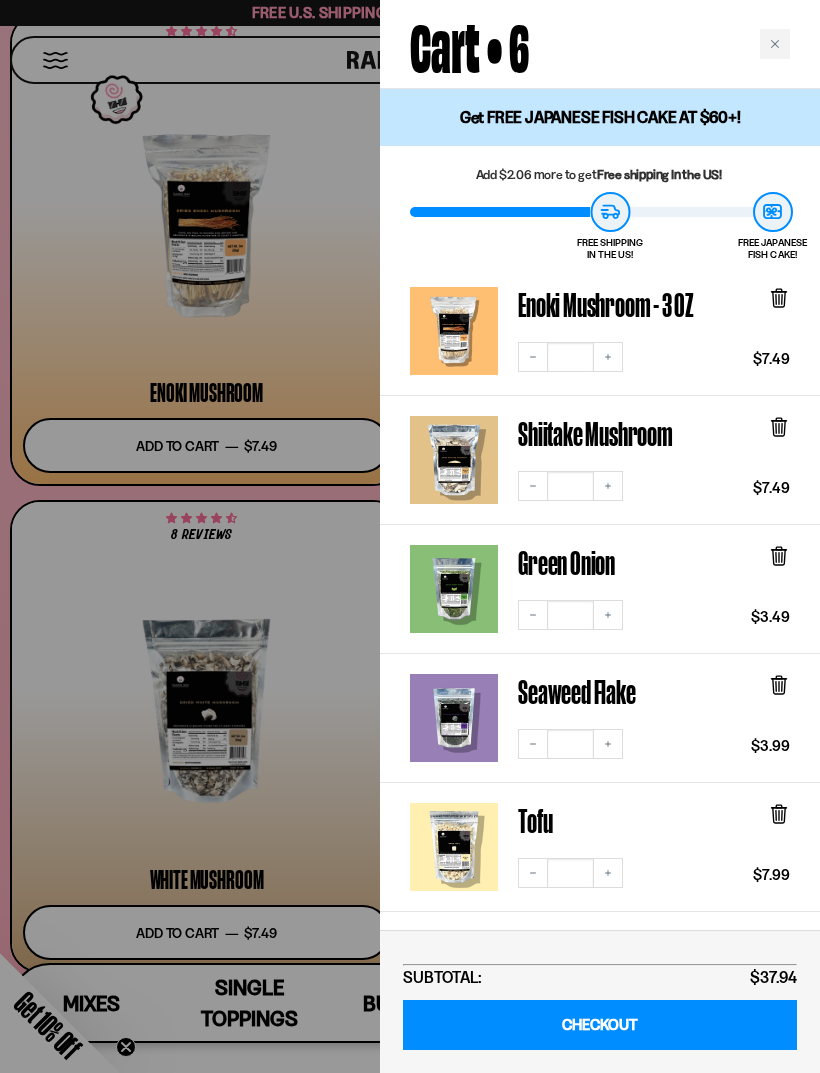 click at bounding box center (775, 44) 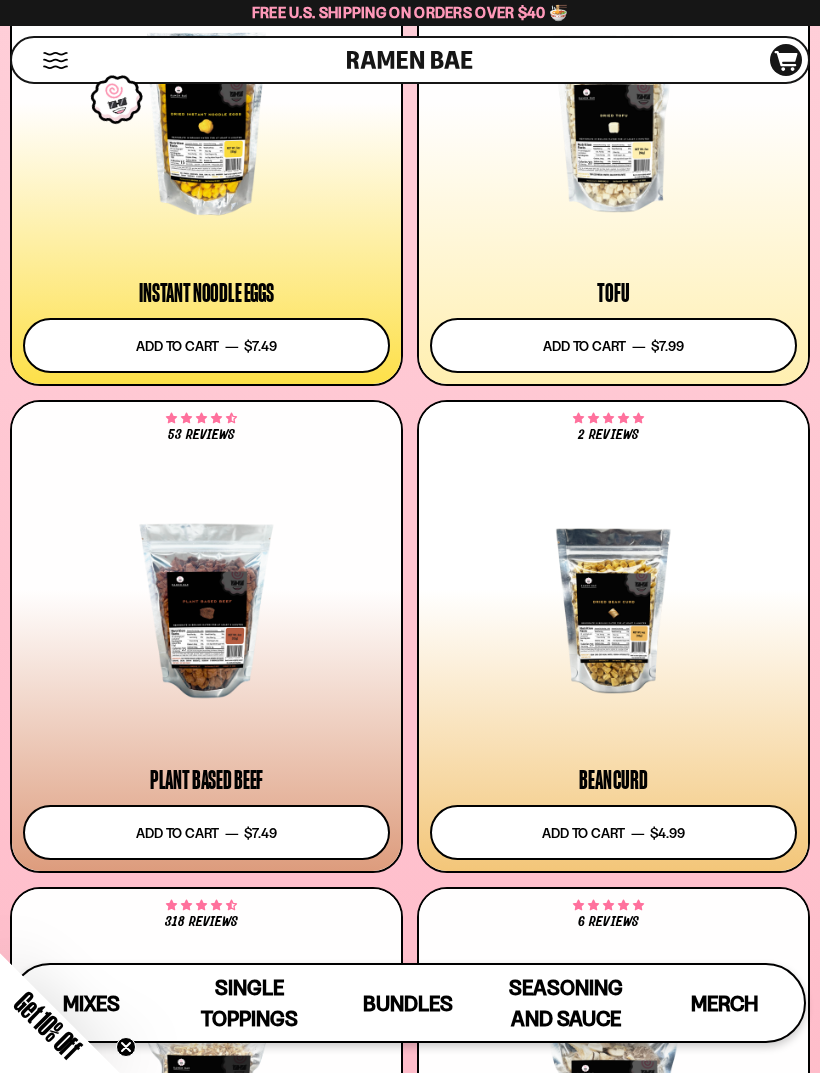scroll, scrollTop: 3268, scrollLeft: 0, axis: vertical 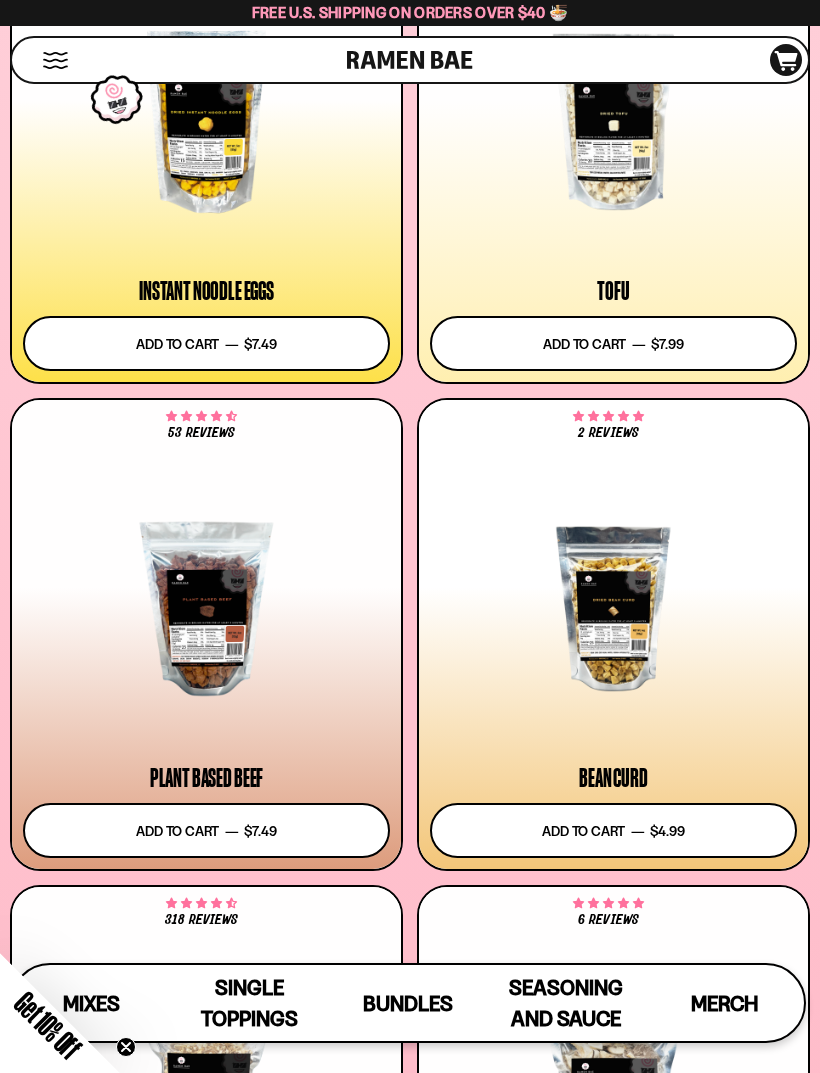 click at bounding box center (613, 608) 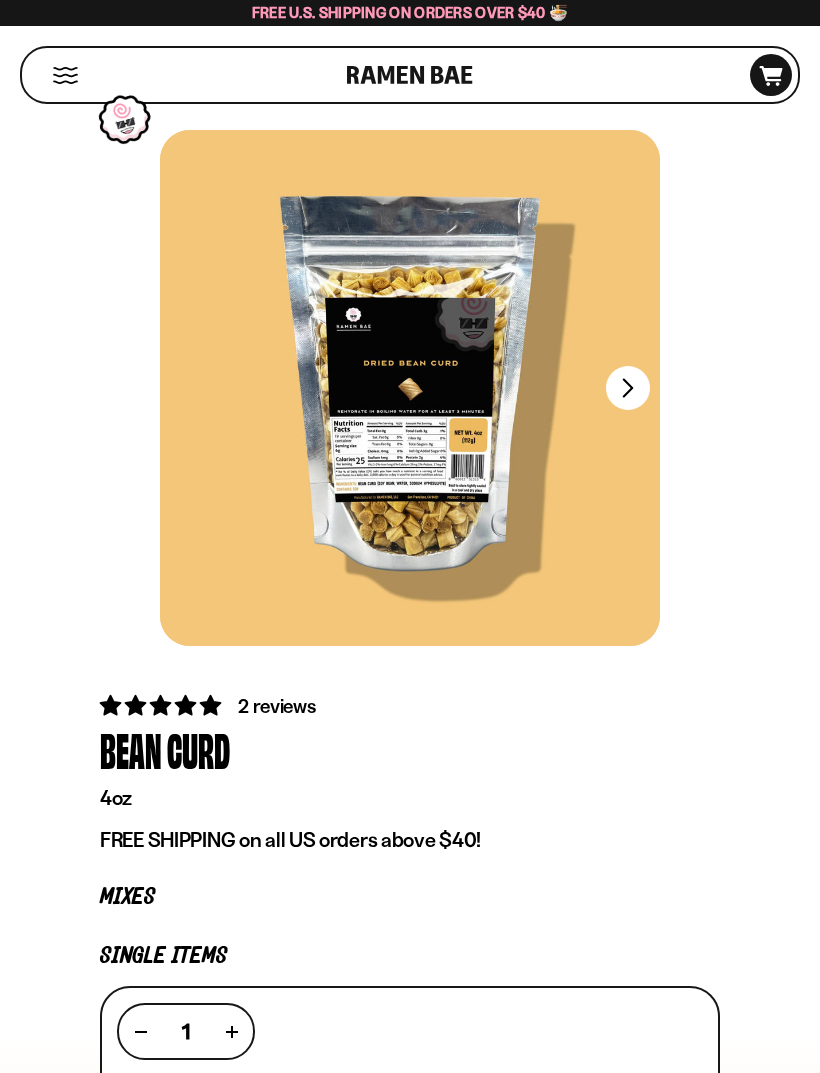scroll, scrollTop: 0, scrollLeft: 0, axis: both 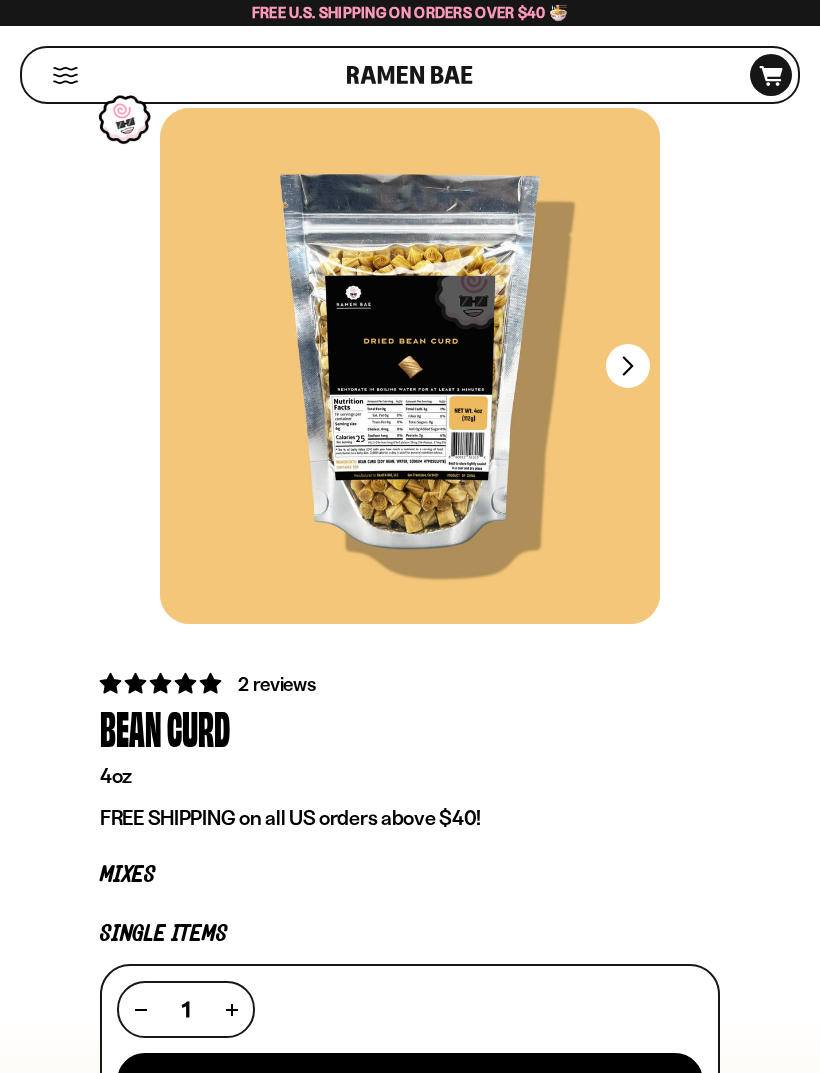 click at bounding box center [410, 366] 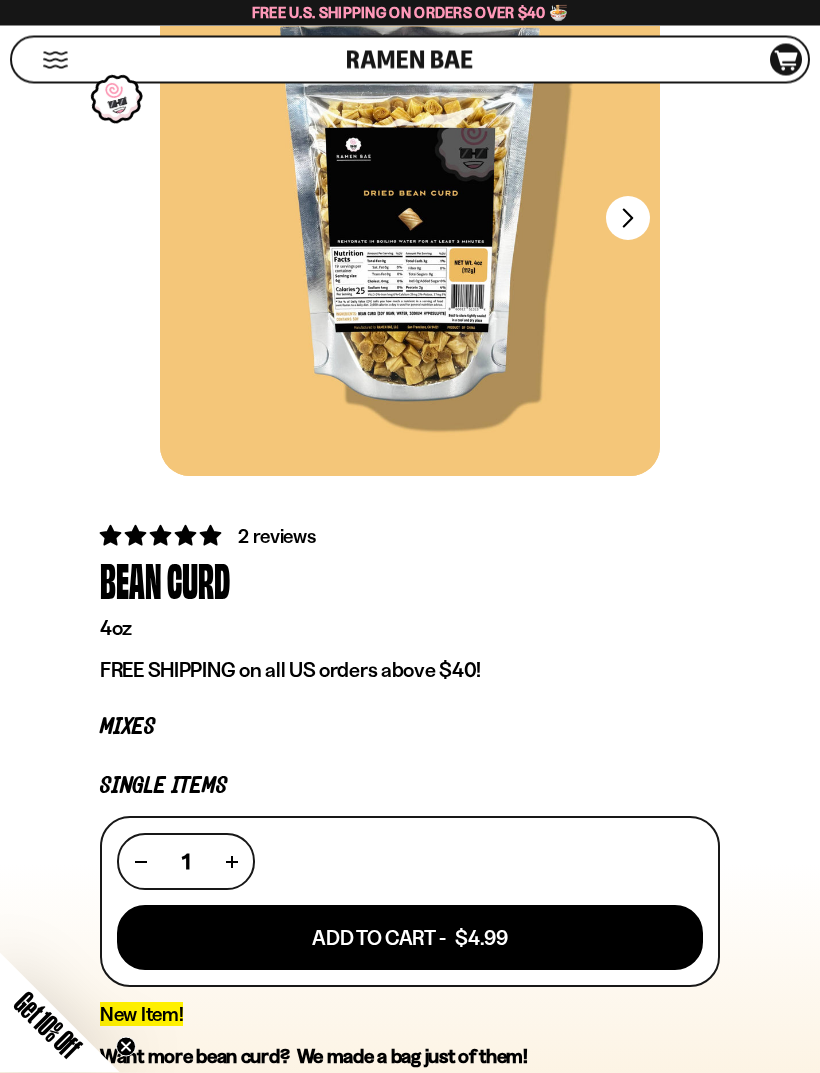 scroll, scrollTop: 0, scrollLeft: 0, axis: both 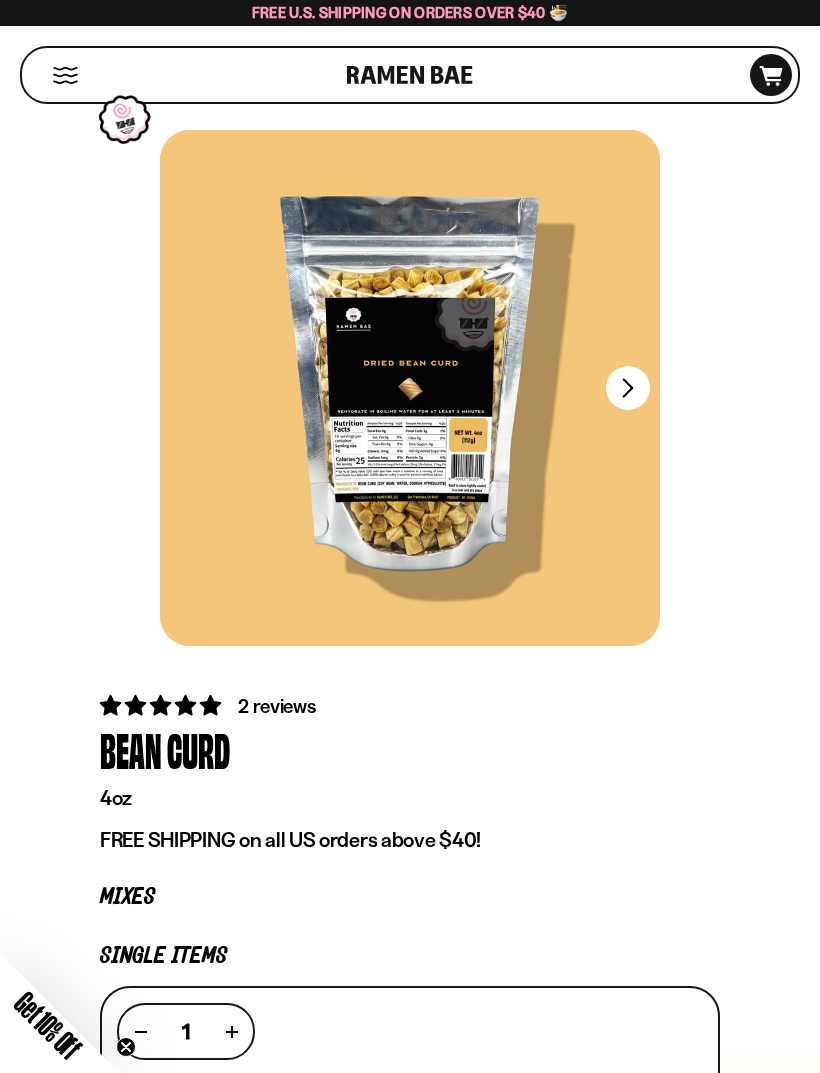 click at bounding box center [65, 75] 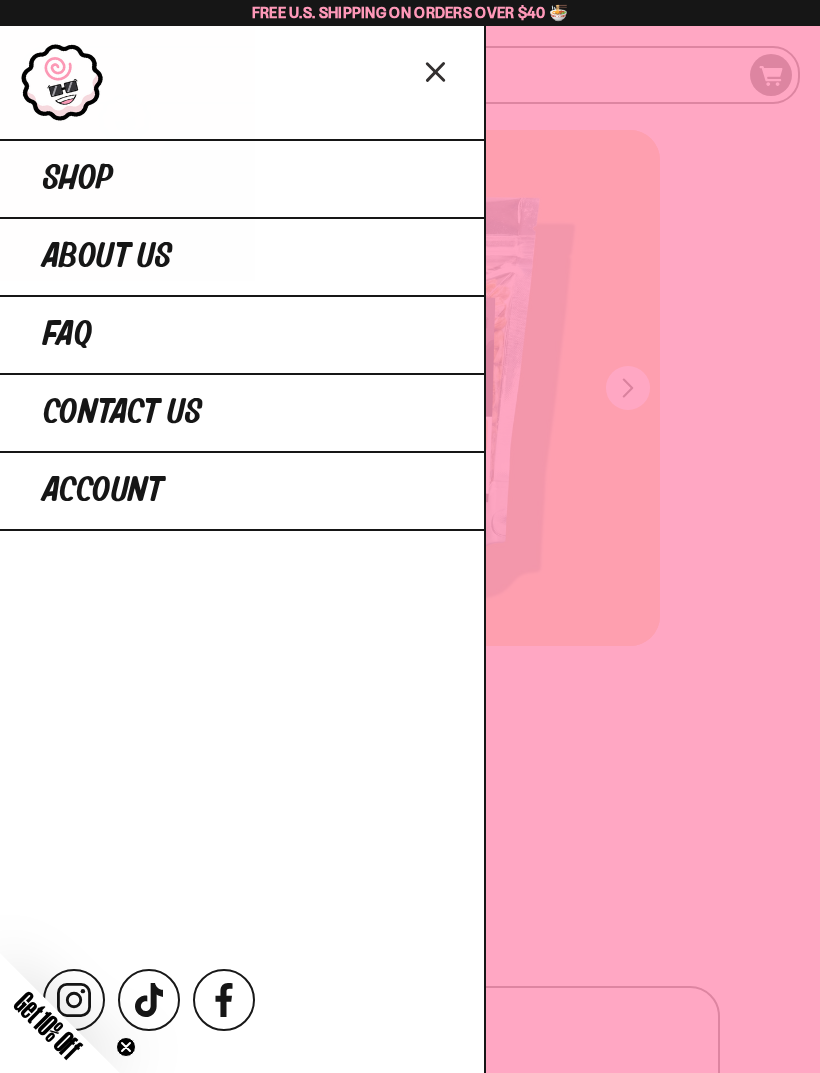 click on "Shop" at bounding box center (242, 178) 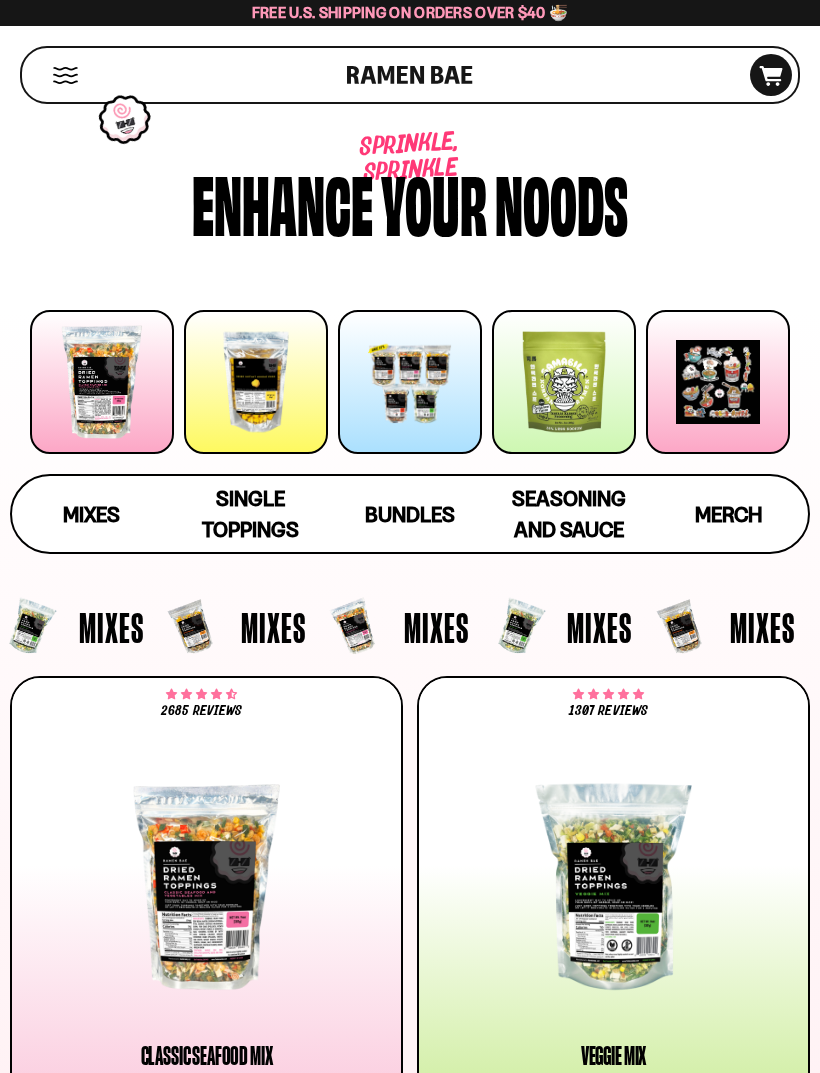 scroll, scrollTop: 0, scrollLeft: 0, axis: both 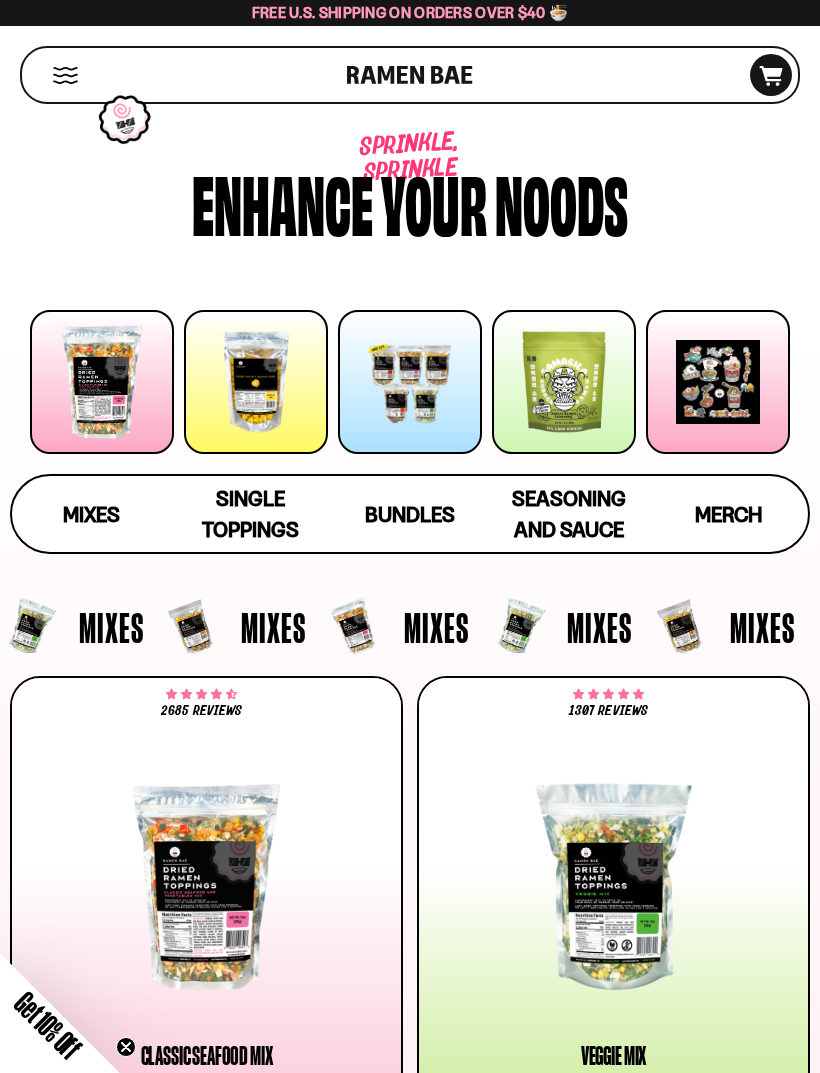 click on "Seasoning and Sauce" at bounding box center [569, 514] 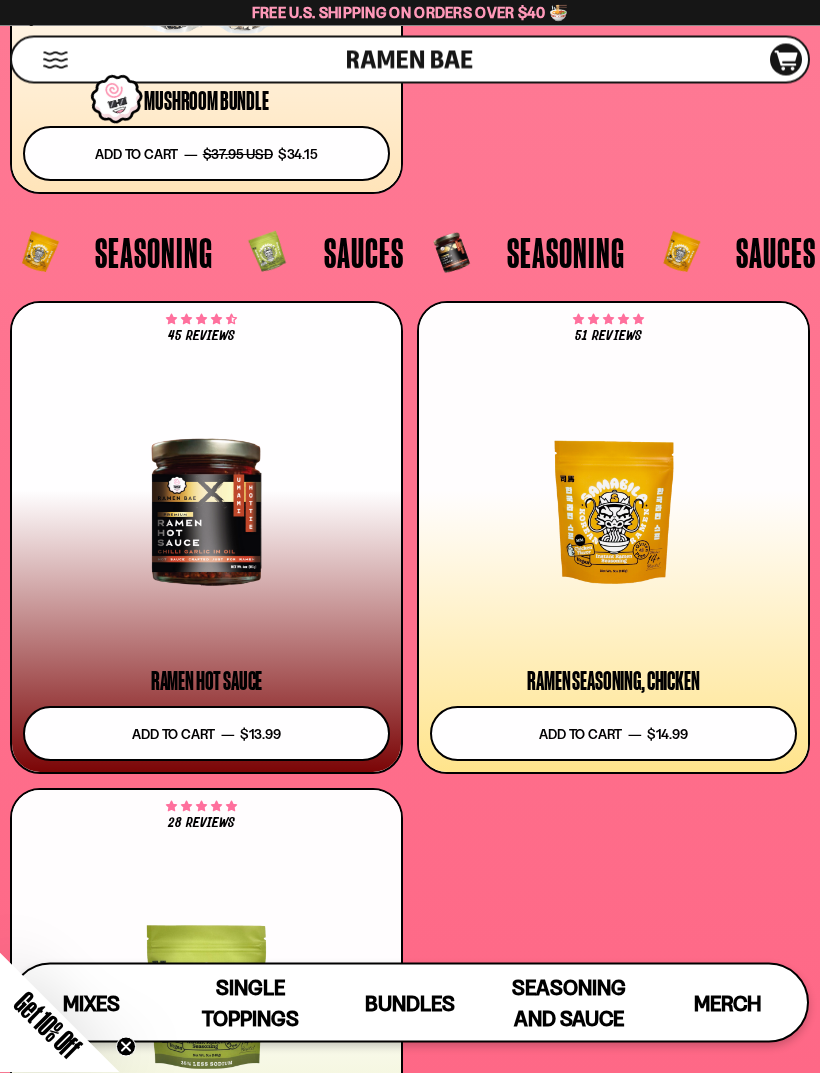 scroll, scrollTop: 8421, scrollLeft: 0, axis: vertical 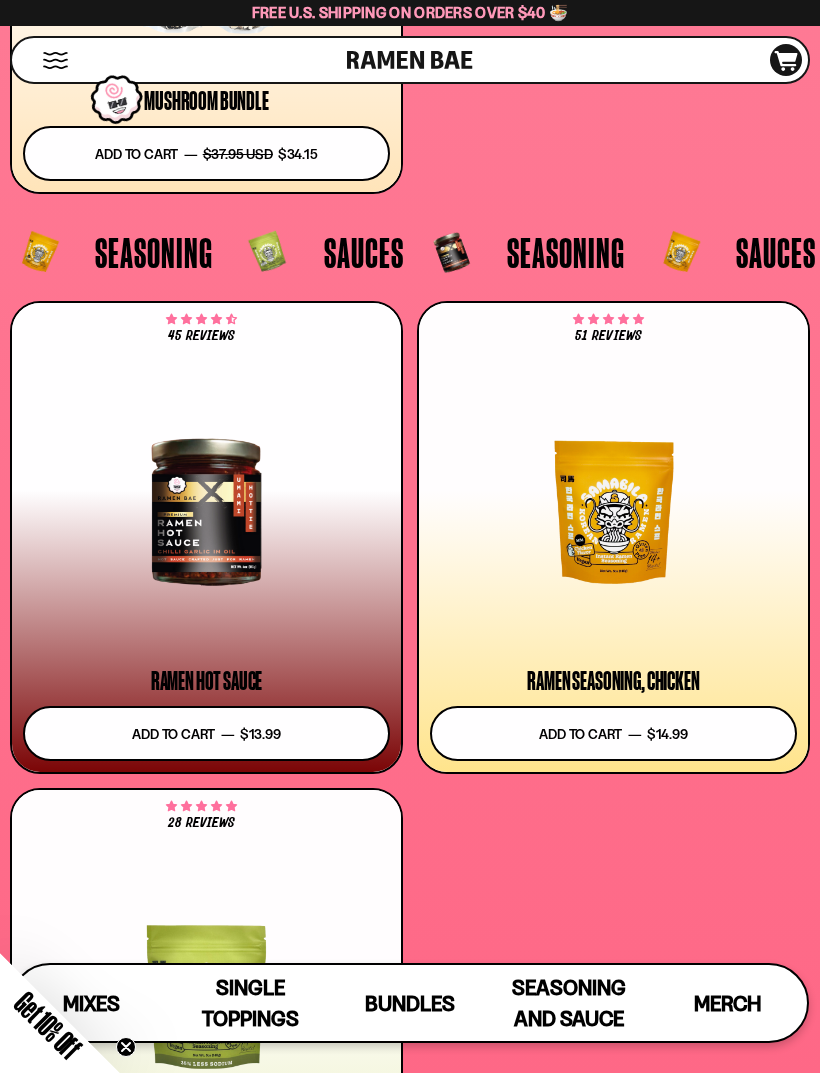 click on "Shop" at bounding box center [182, 60] 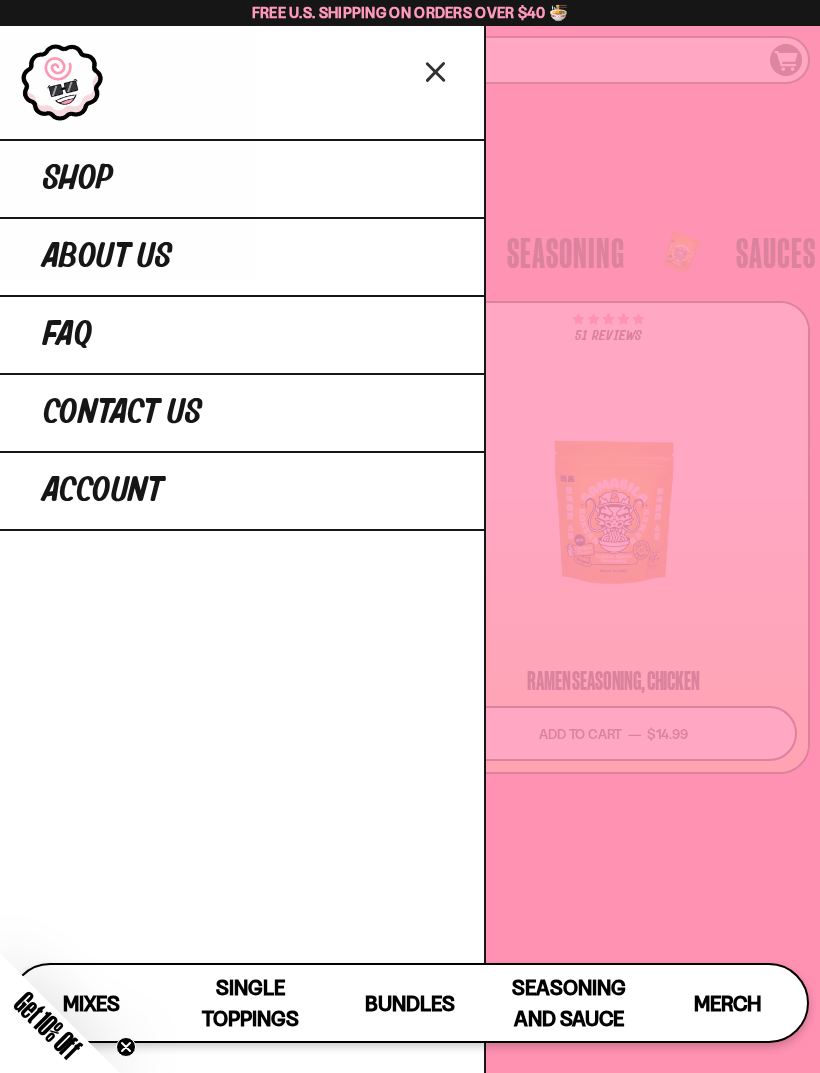 click on "Shop" at bounding box center (242, 178) 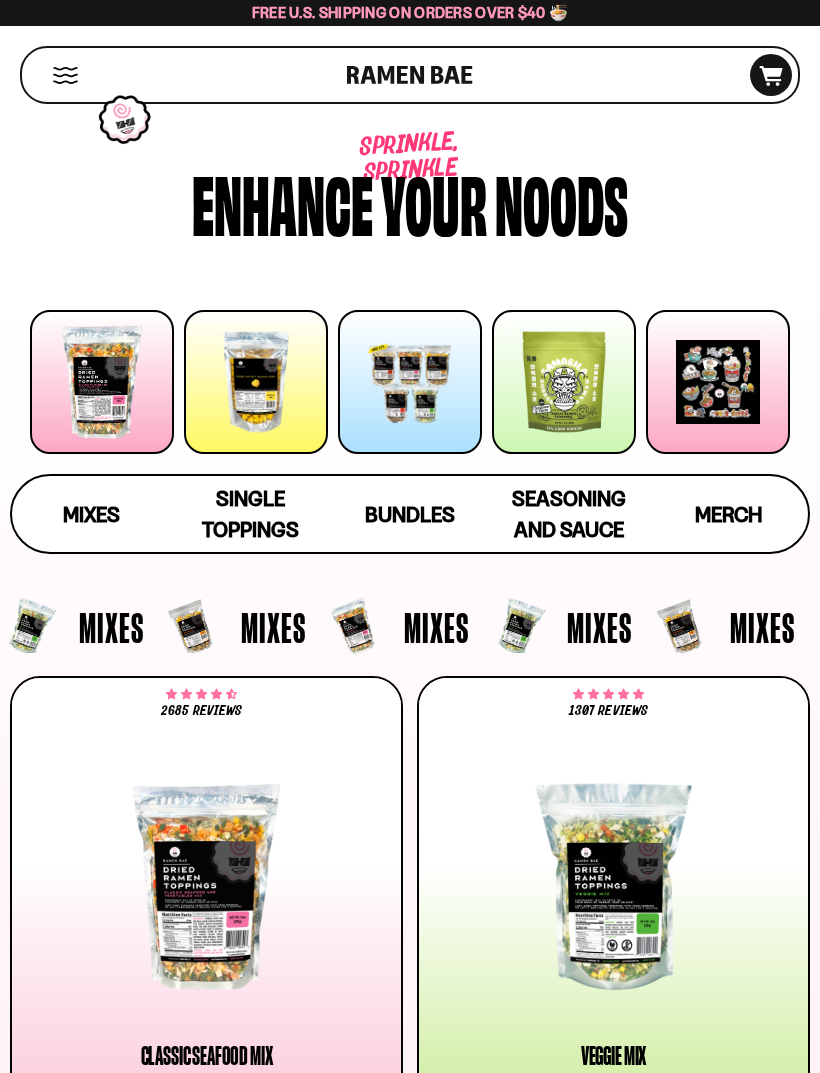 scroll, scrollTop: 0, scrollLeft: 0, axis: both 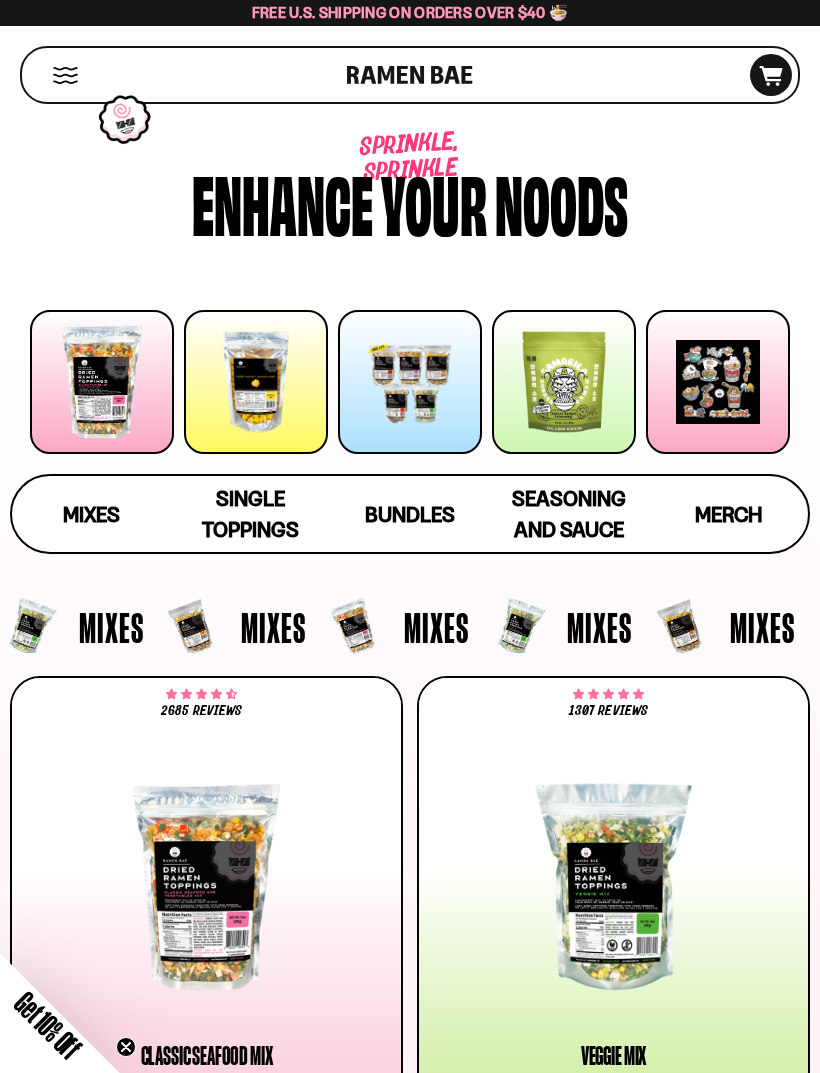 click at bounding box center (102, 382) 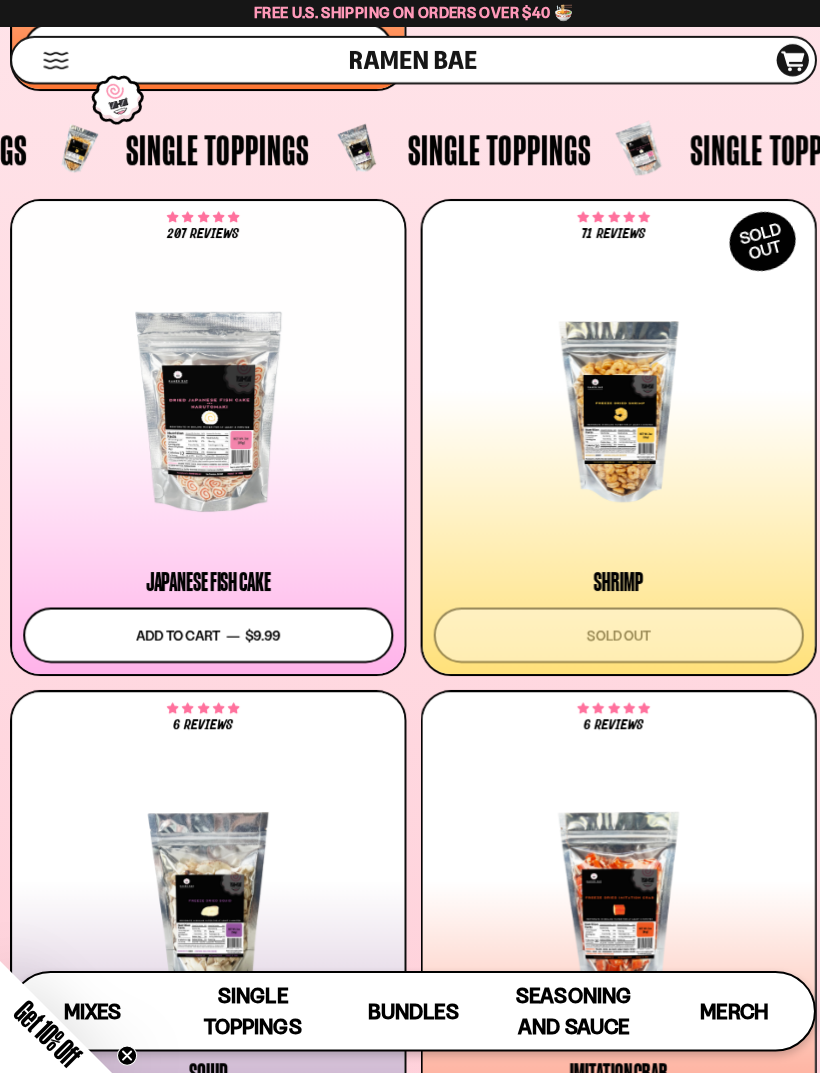 scroll, scrollTop: 2008, scrollLeft: 0, axis: vertical 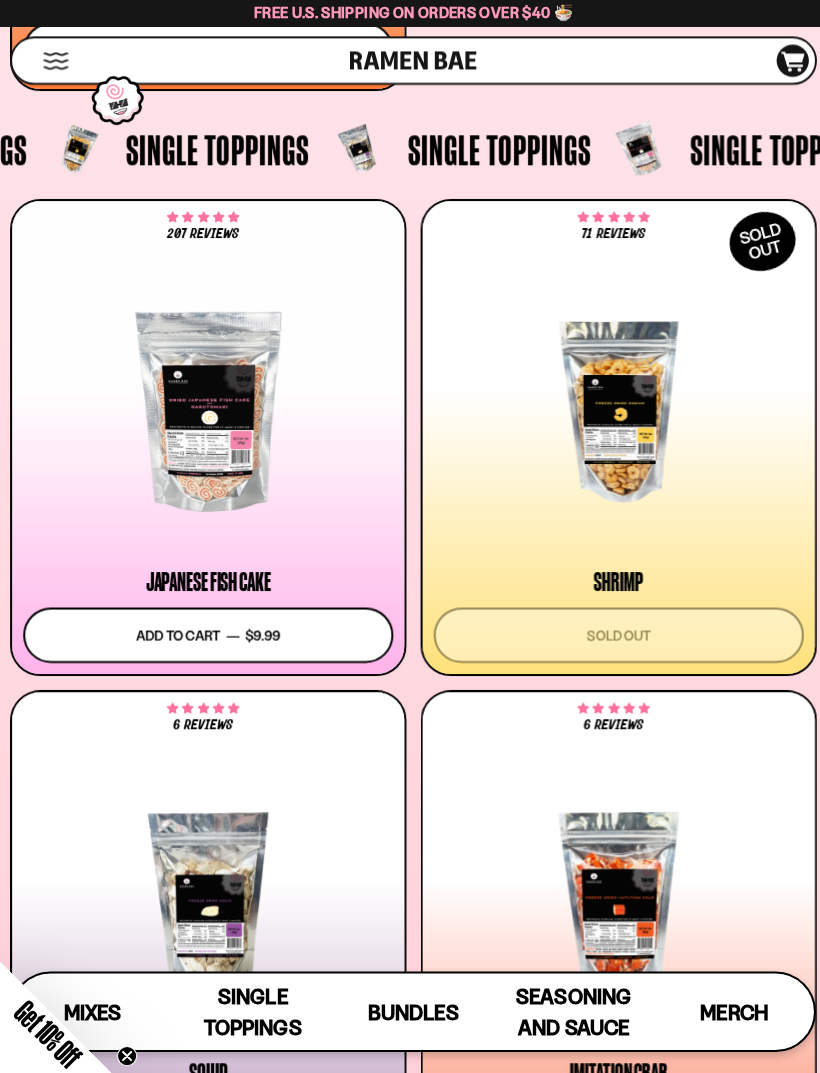 click at bounding box center [613, 407] 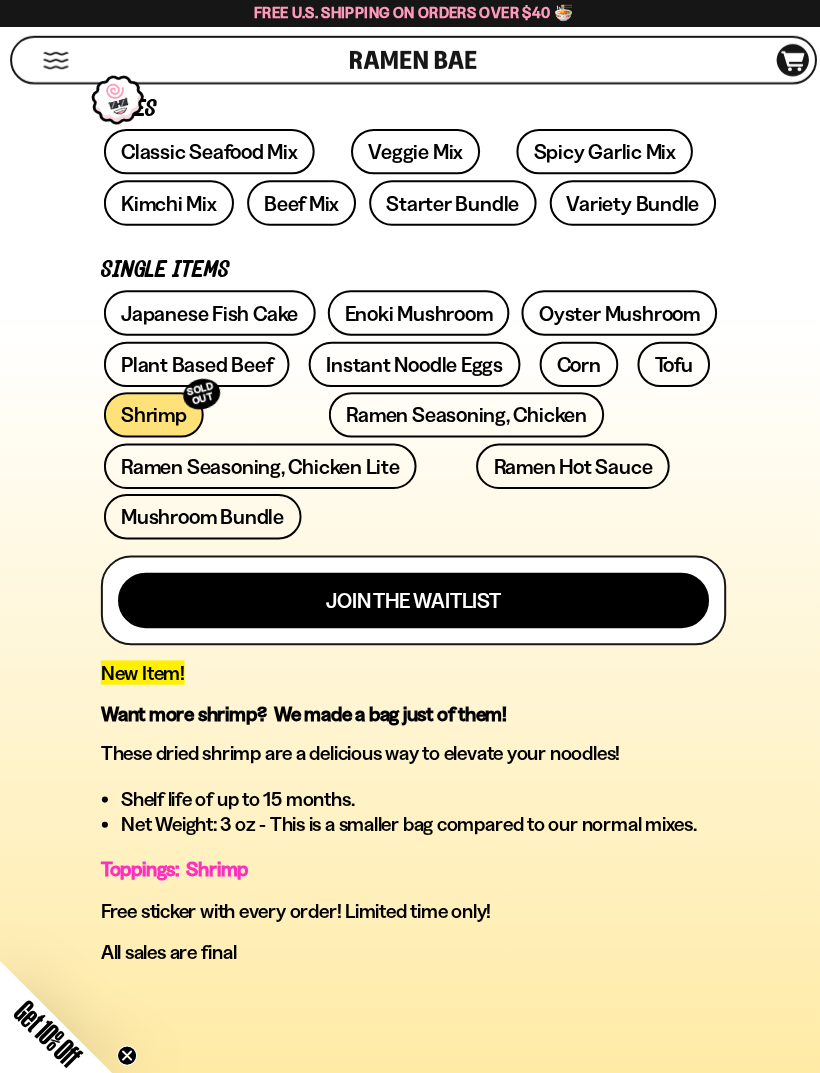 scroll, scrollTop: 790, scrollLeft: 0, axis: vertical 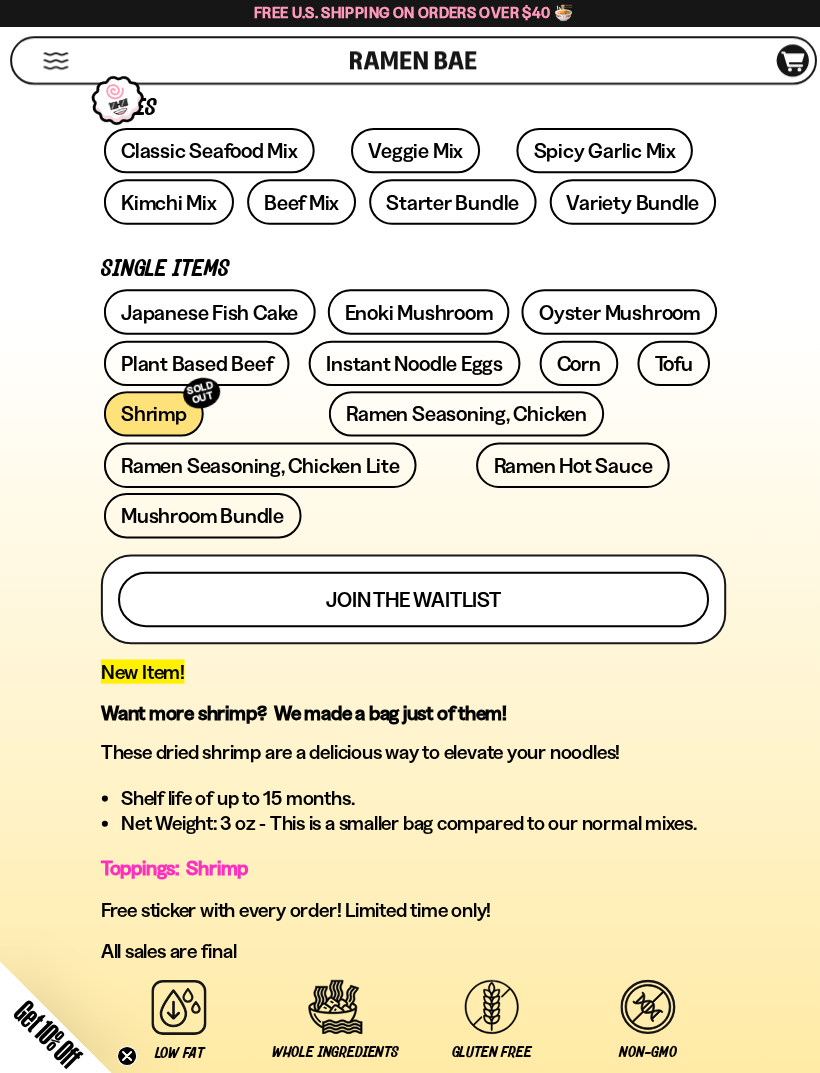 click on "Join the waitlist" at bounding box center (410, 594) 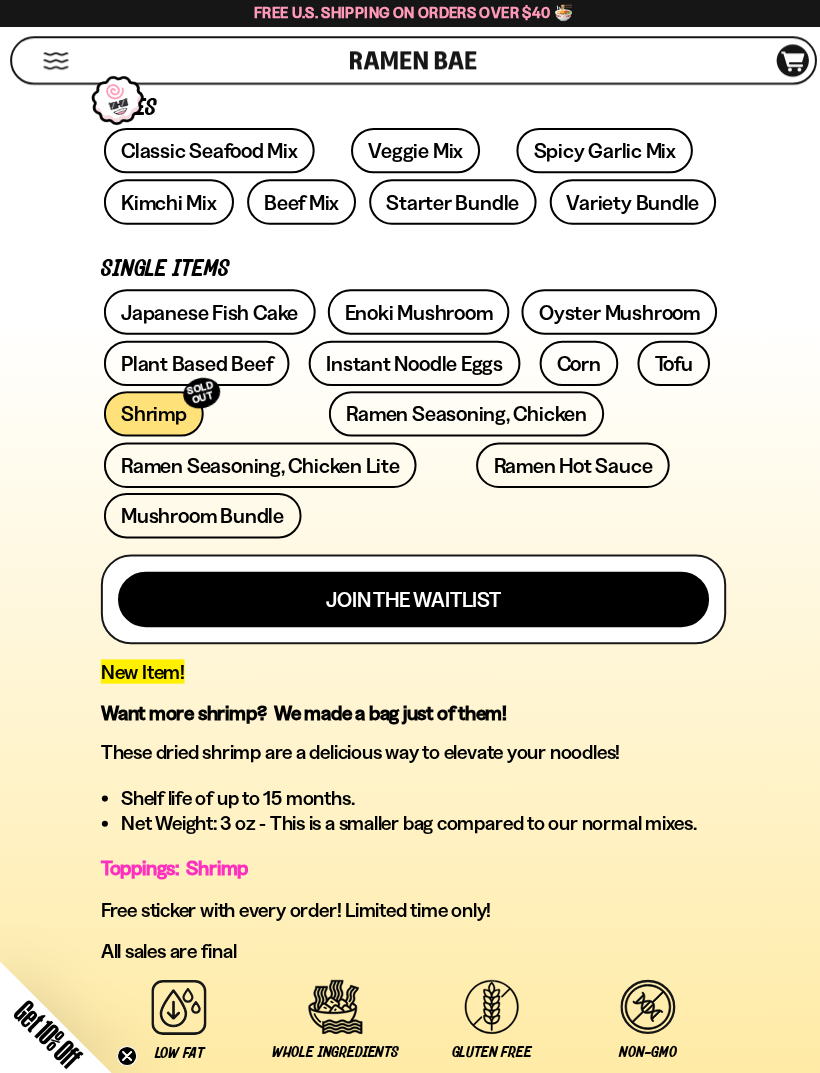 scroll, scrollTop: 0, scrollLeft: 0, axis: both 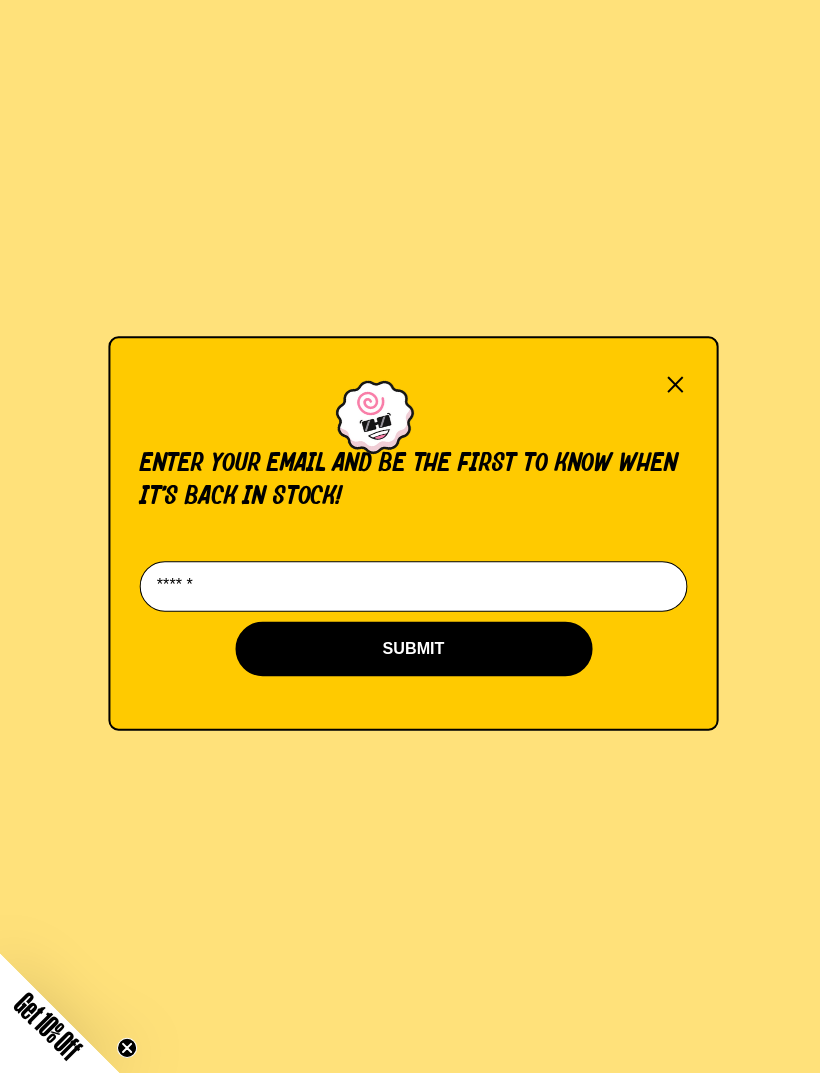 click at bounding box center [410, 589] 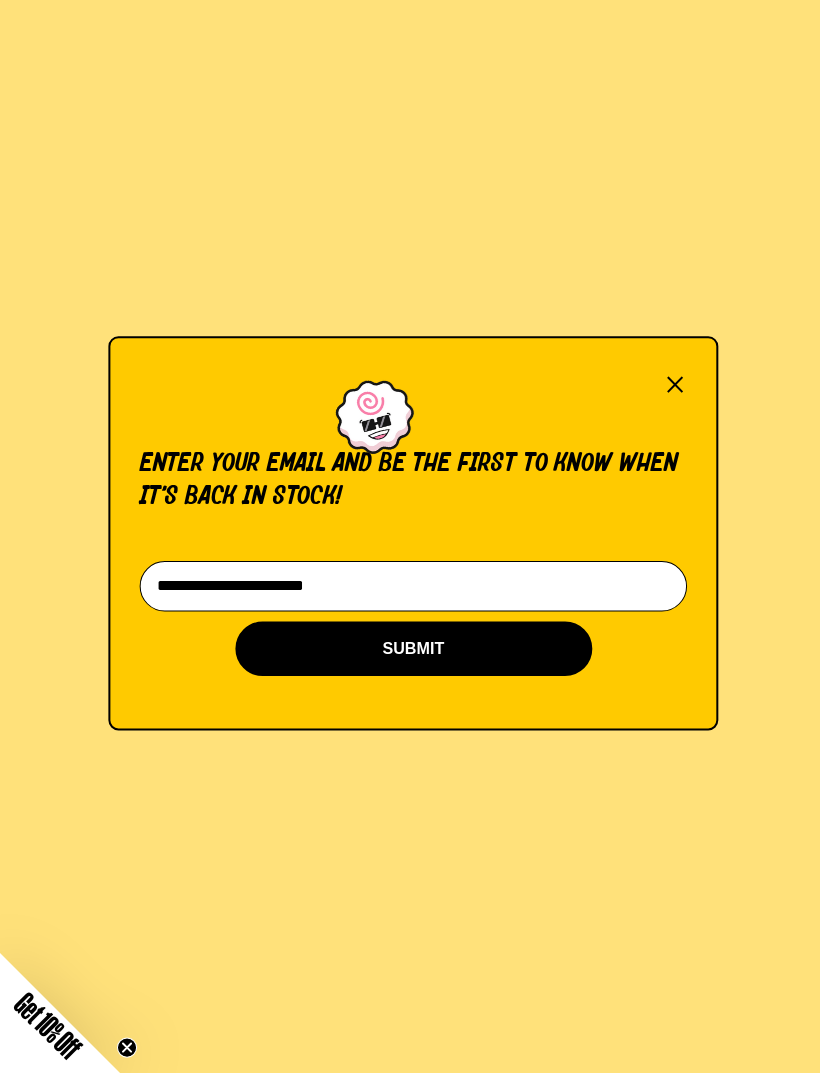 click on "SUBMIT" at bounding box center (410, 651) 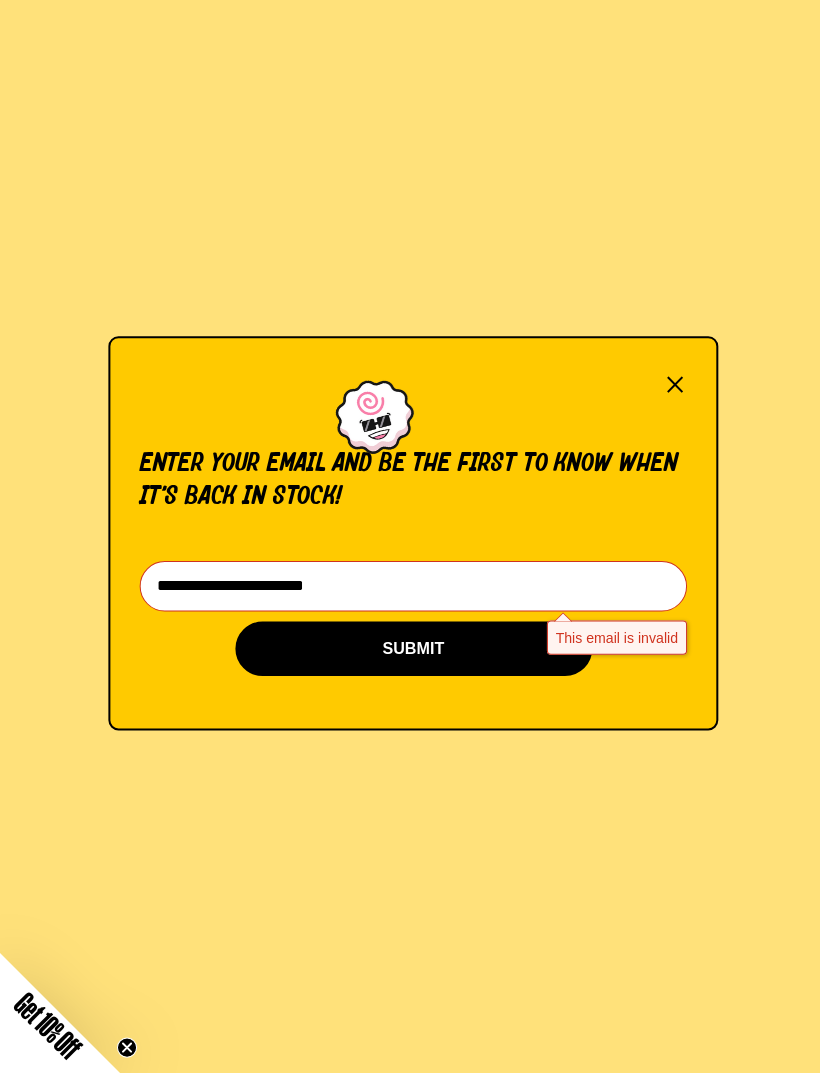 click on "**********" at bounding box center (410, 589) 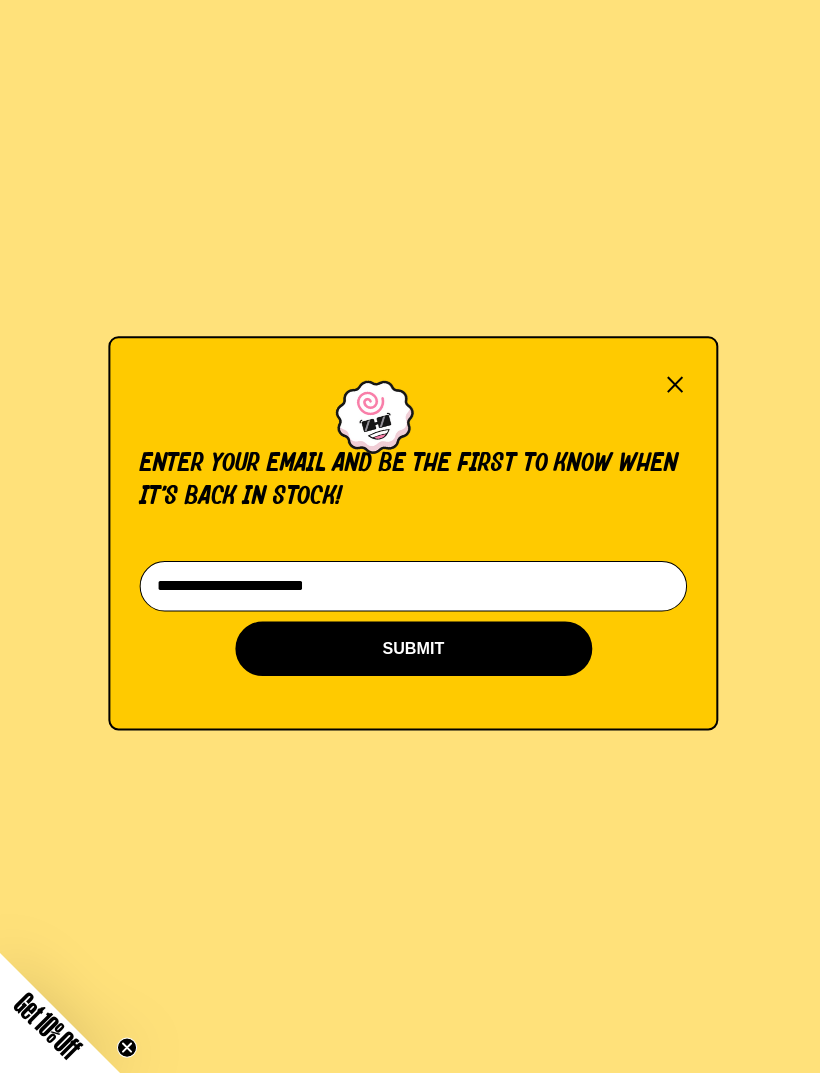 type on "**********" 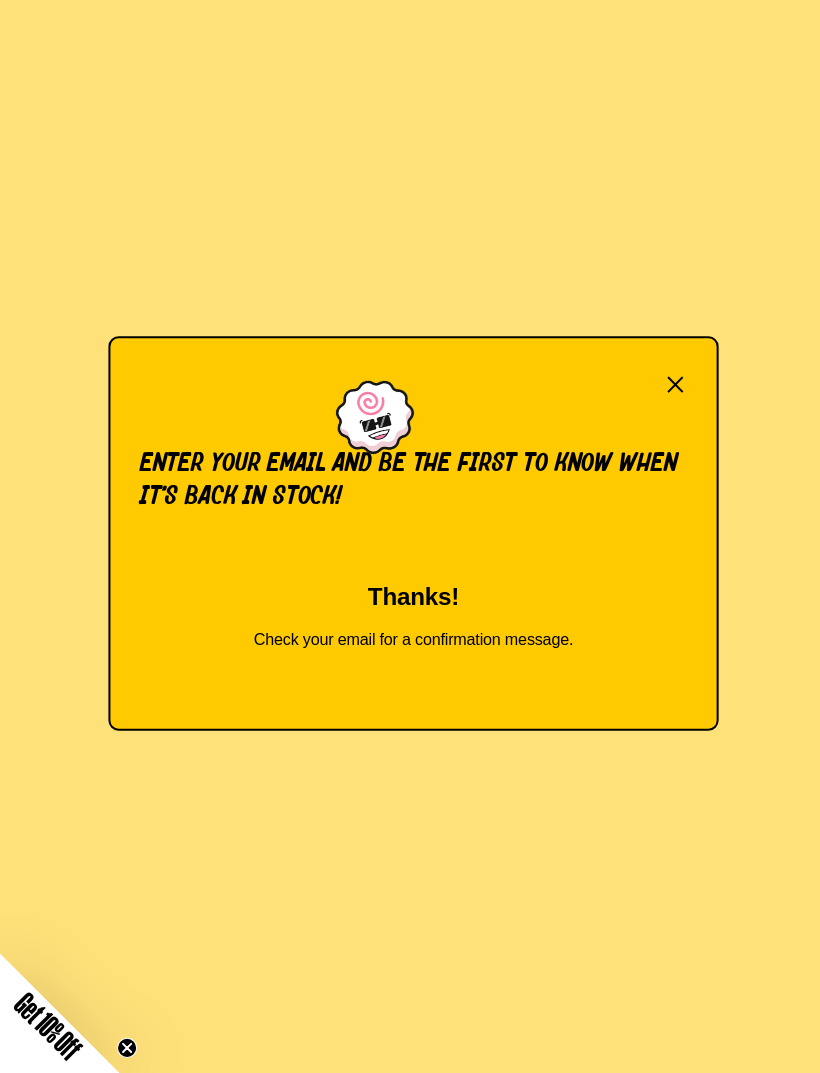 click on "×" at bounding box center (670, 389) 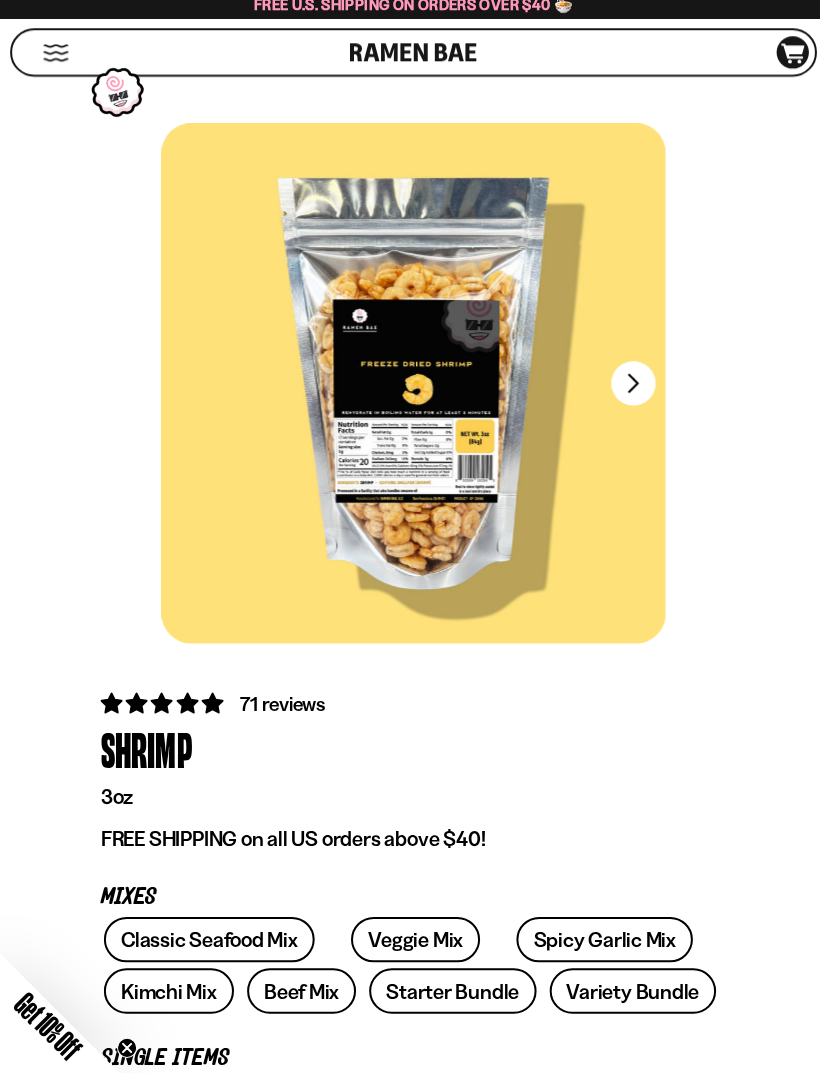 scroll, scrollTop: 781, scrollLeft: 0, axis: vertical 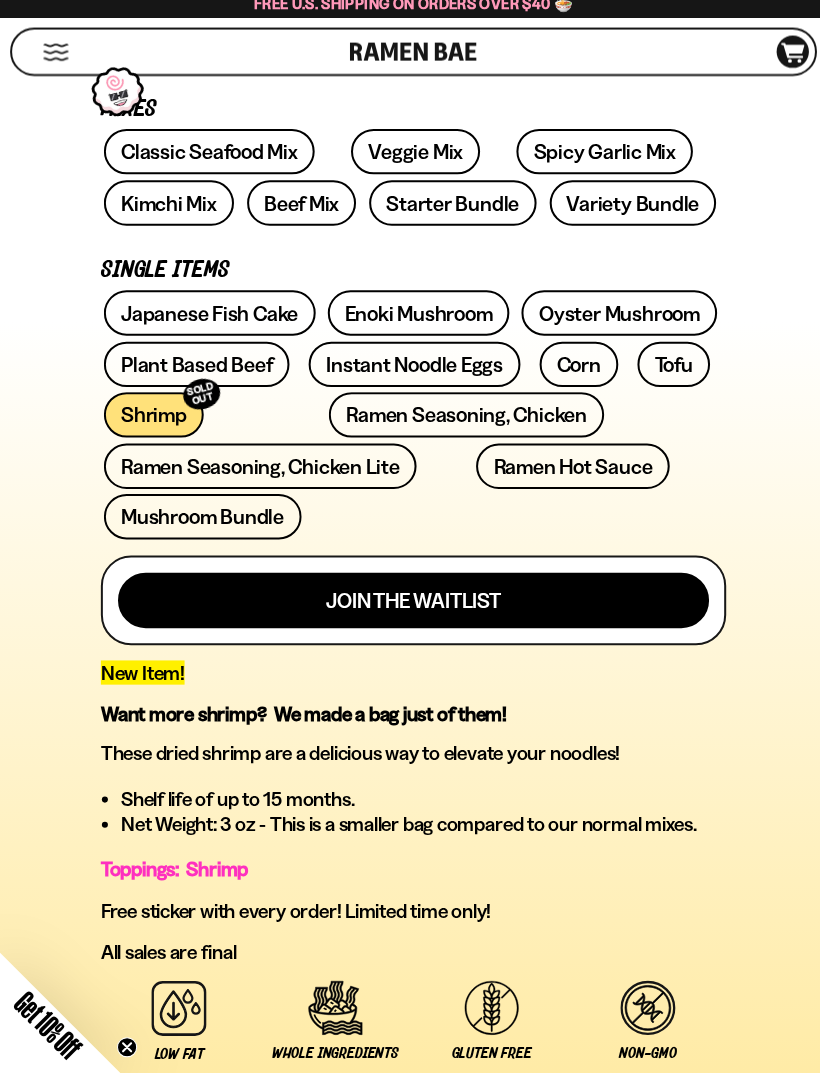 click on "Mushroom Bundle" at bounding box center [201, 520] 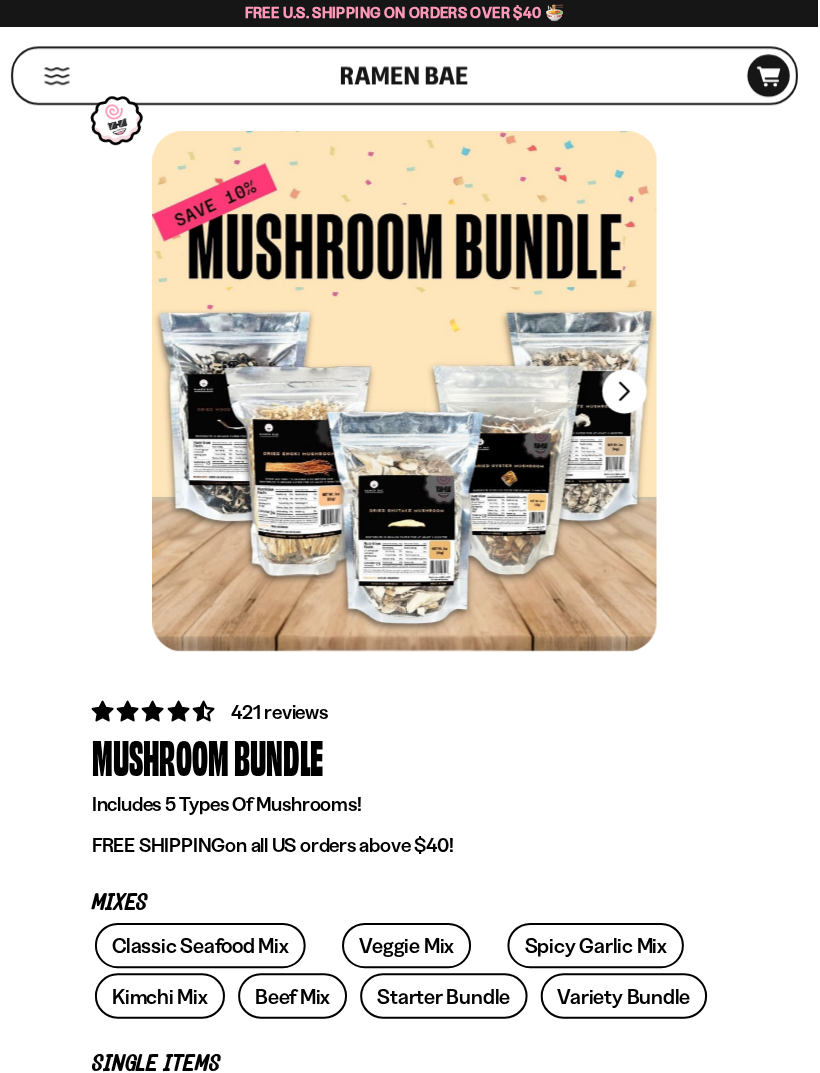 scroll, scrollTop: 0, scrollLeft: 0, axis: both 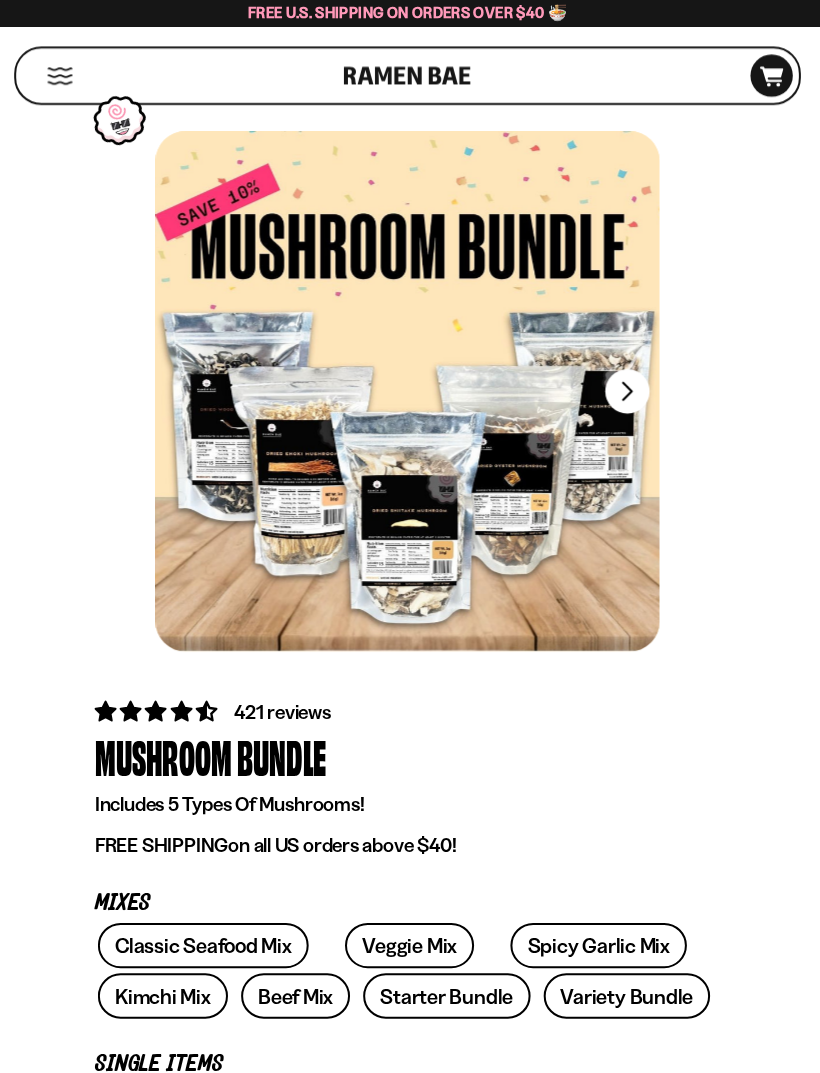 click 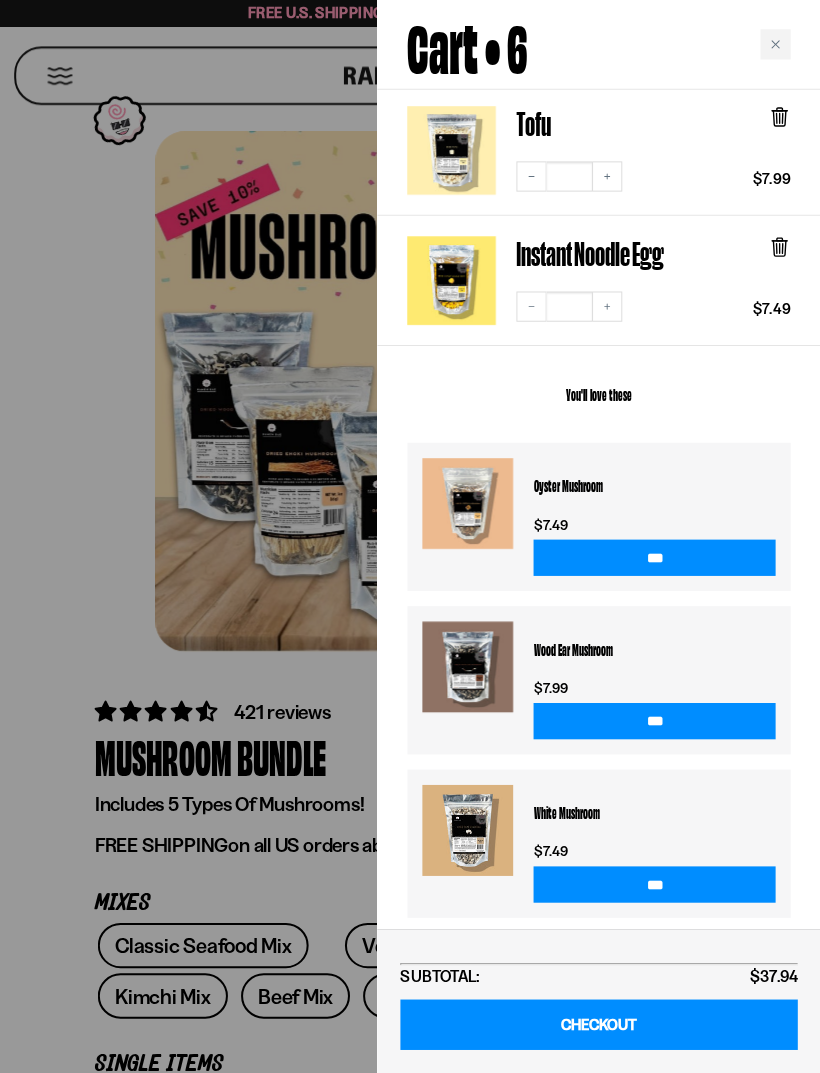 scroll, scrollTop: 697, scrollLeft: 0, axis: vertical 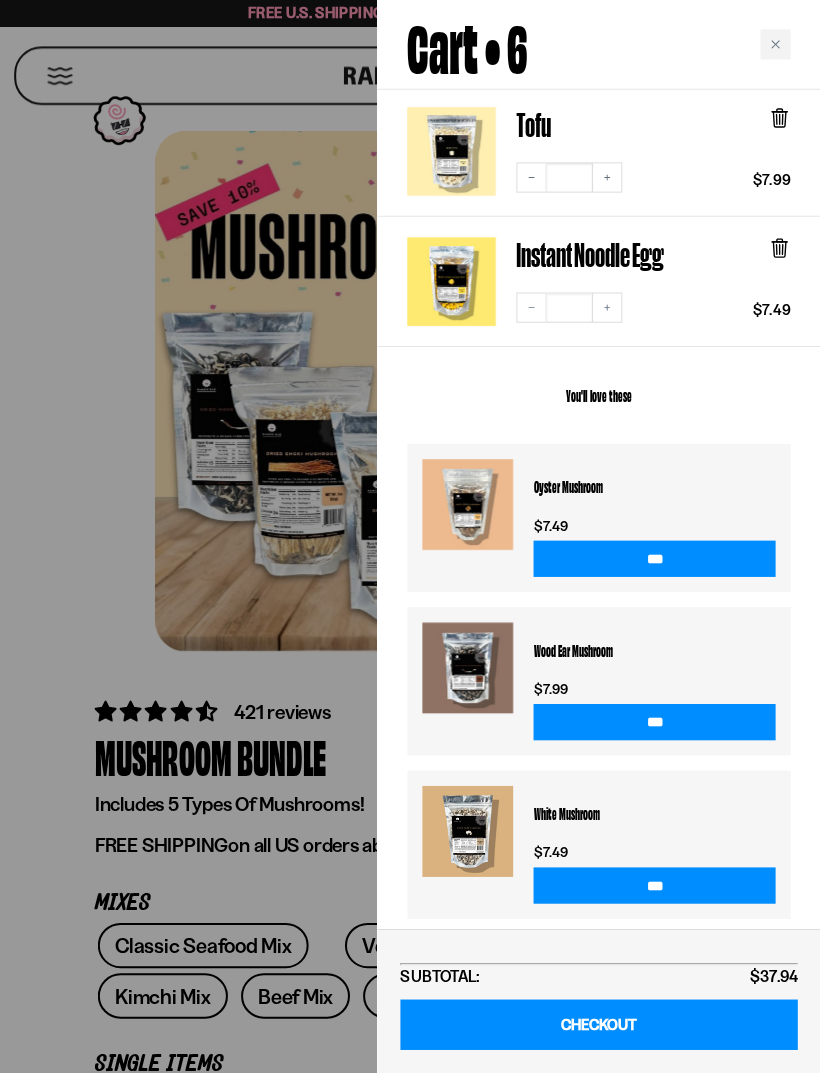 click on "Increase quantity" at bounding box center [608, 305] 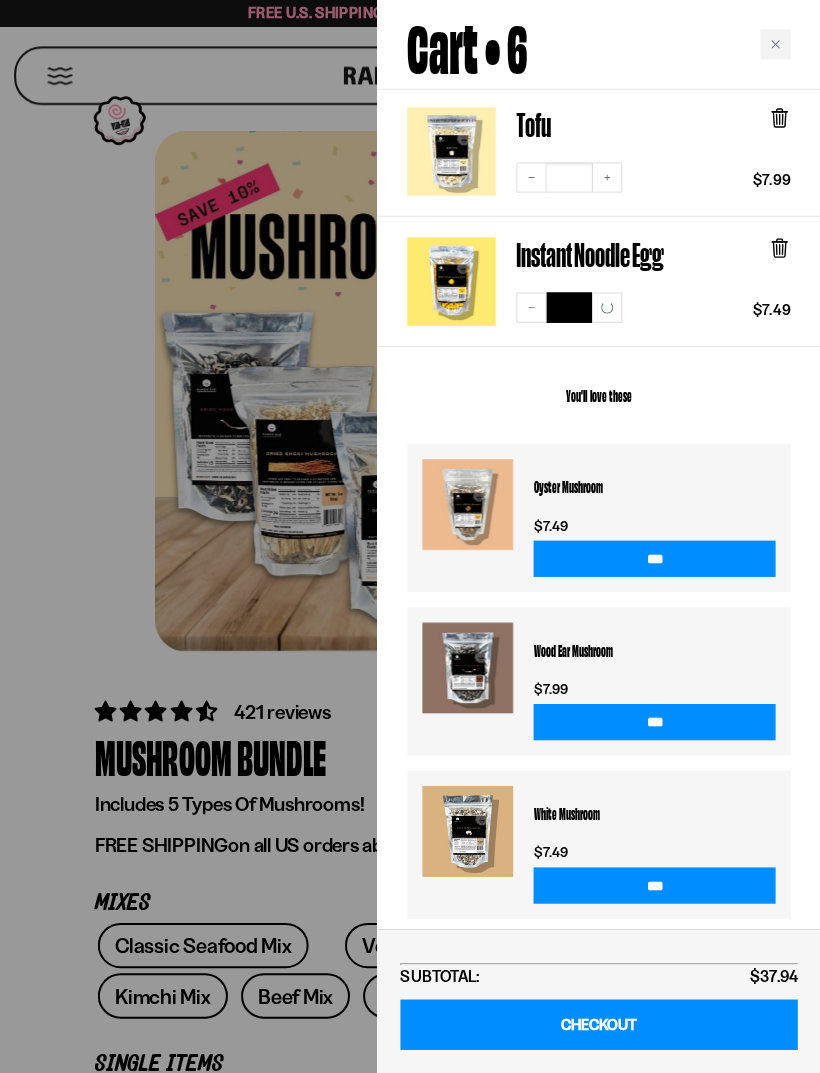 scroll, scrollTop: 696, scrollLeft: 0, axis: vertical 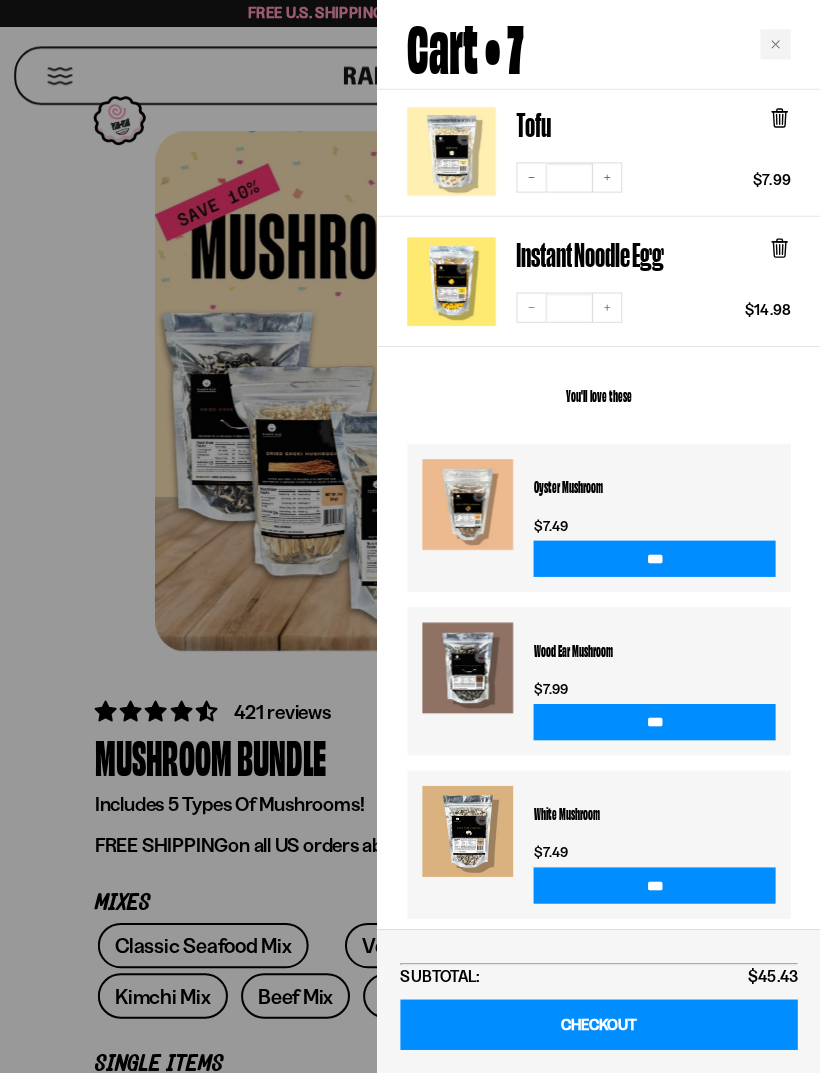 click on "Increase quantity" at bounding box center [608, 305] 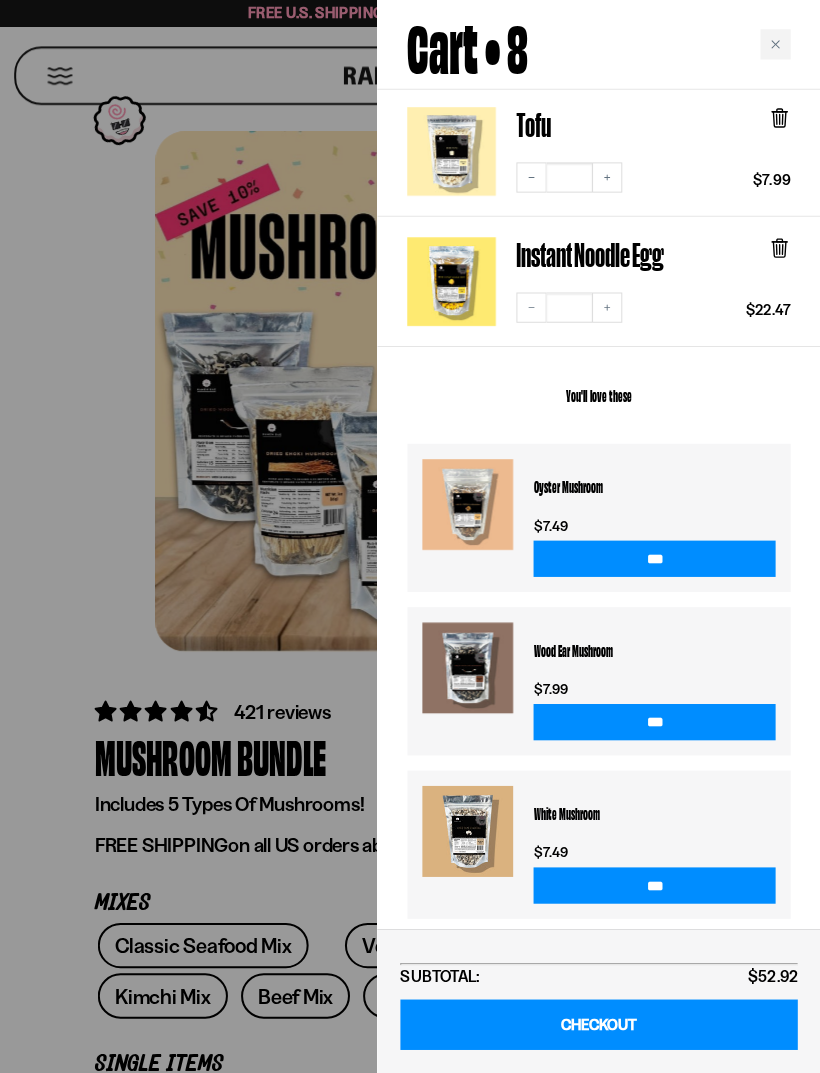 click 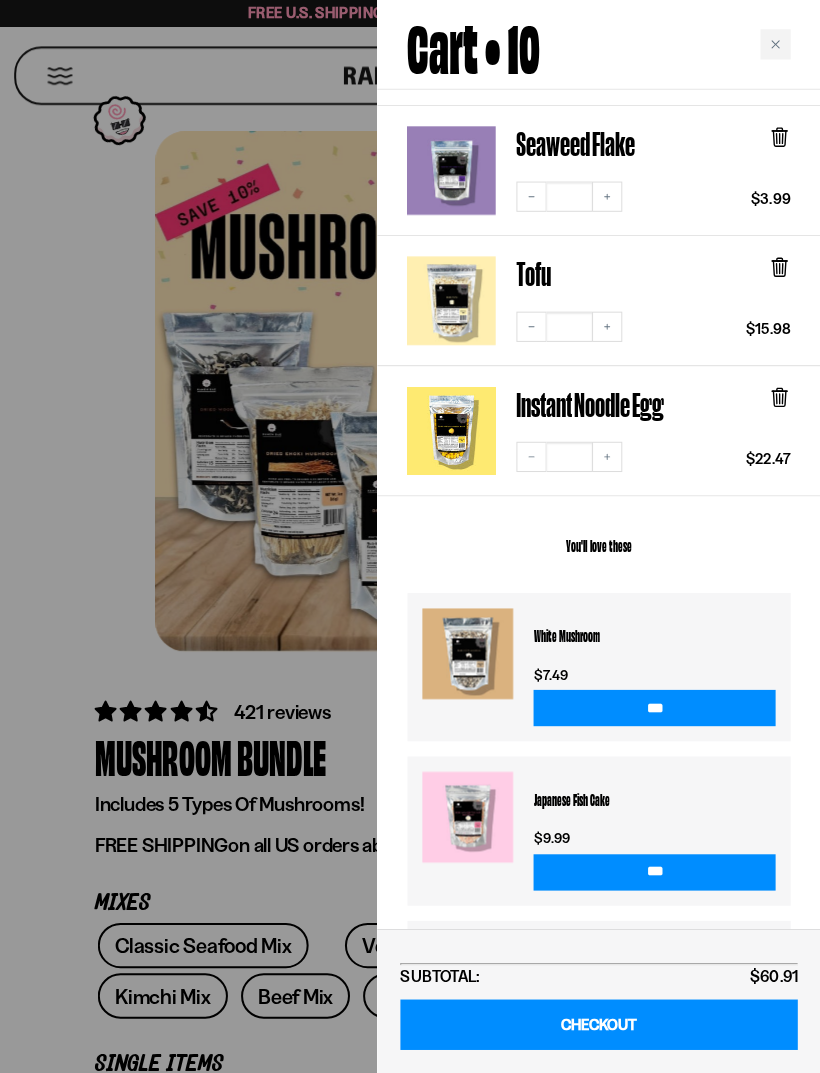 click on "Increase quantity" at bounding box center [608, 324] 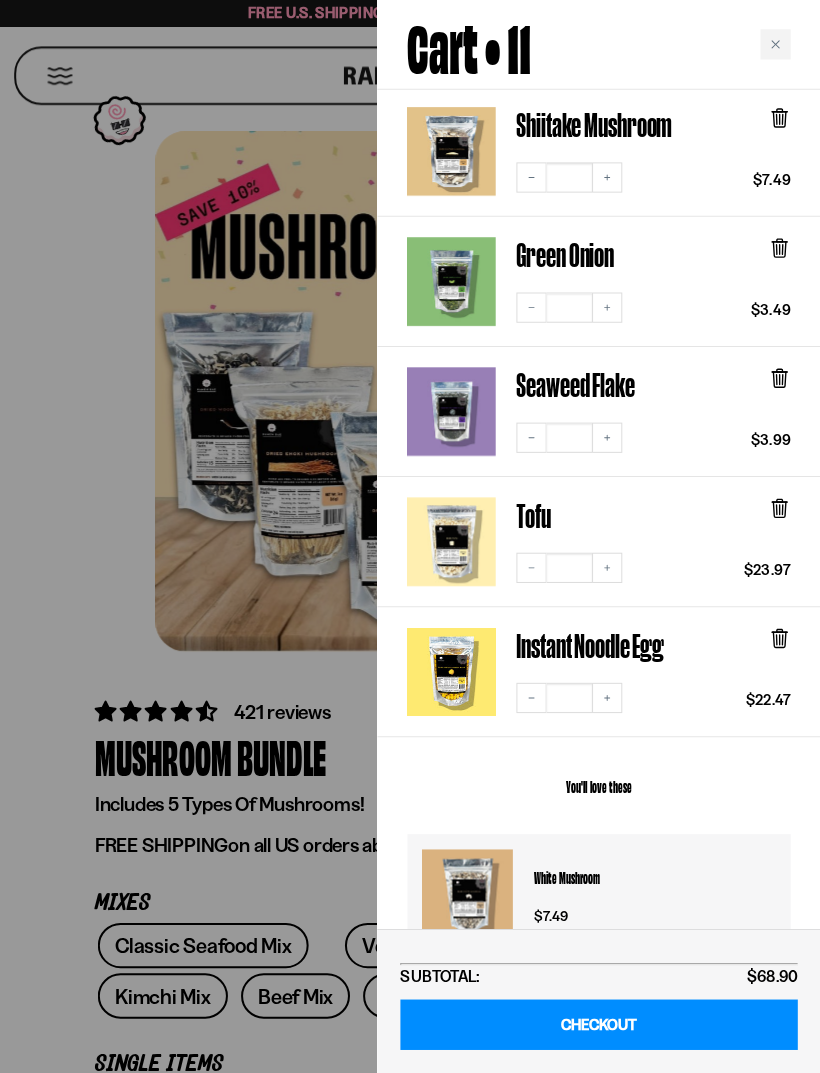 scroll, scrollTop: 454, scrollLeft: 0, axis: vertical 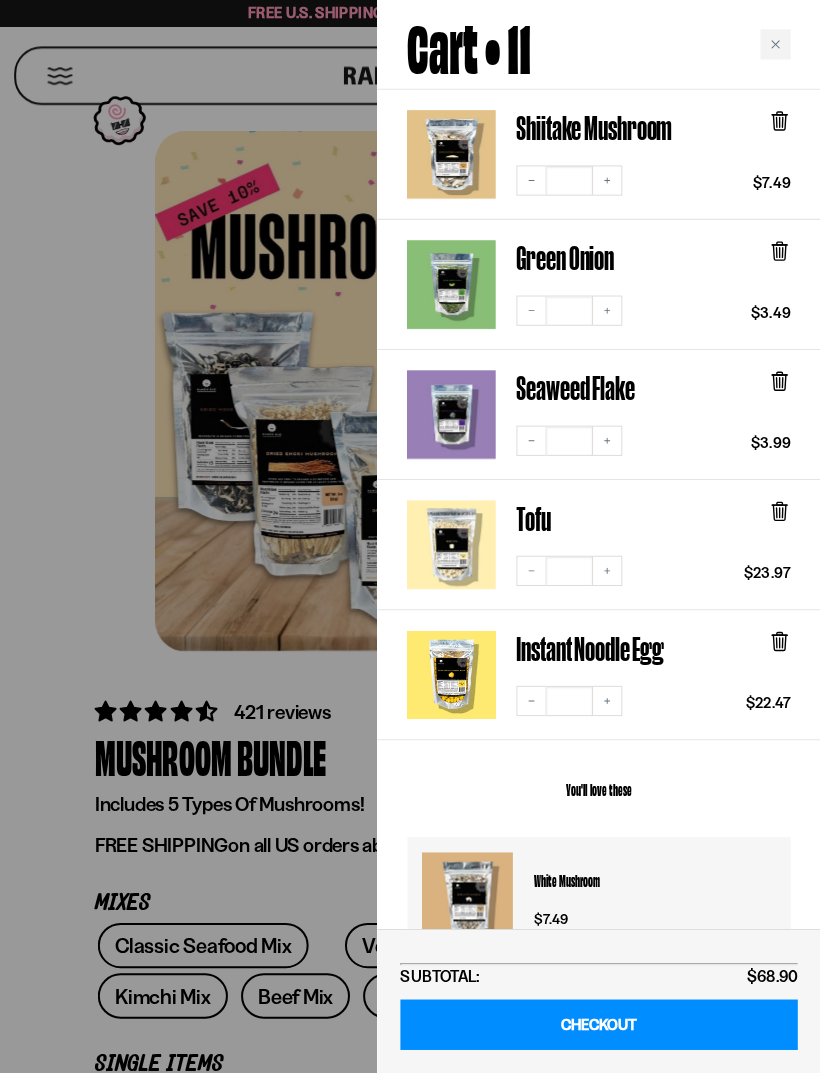 click on "Increase quantity" at bounding box center (608, 308) 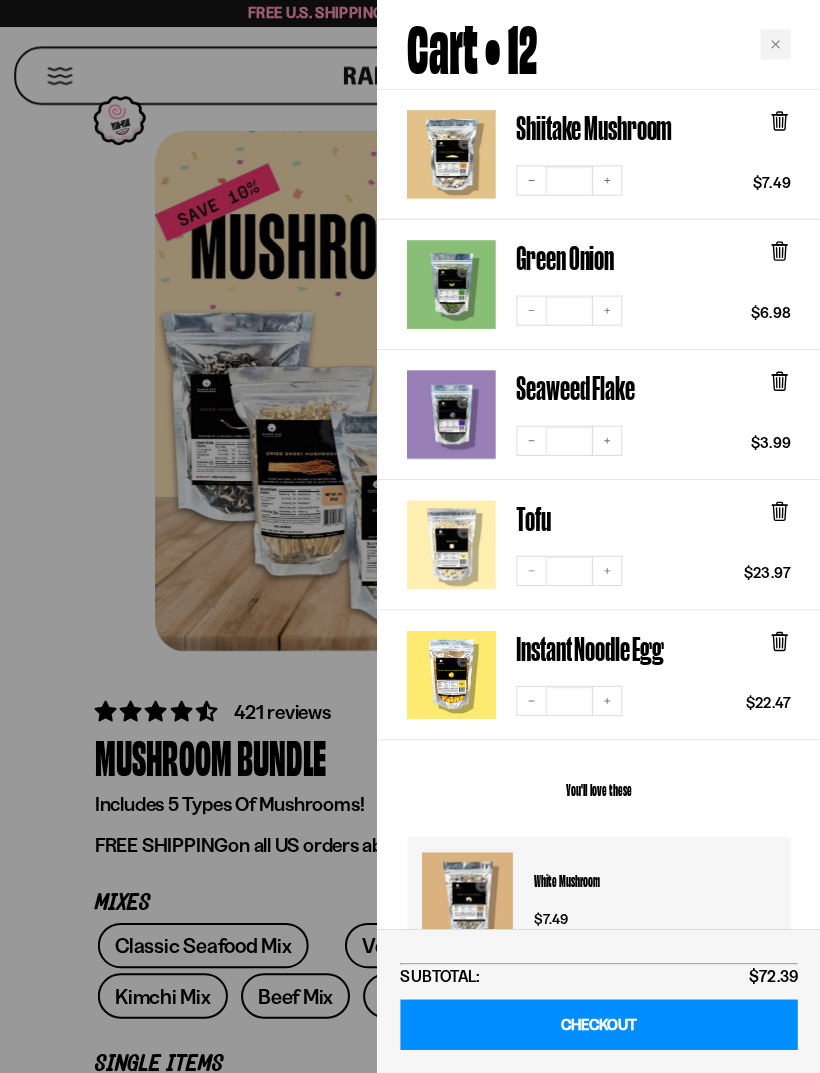 click on "Increase quantity" at bounding box center (608, 308) 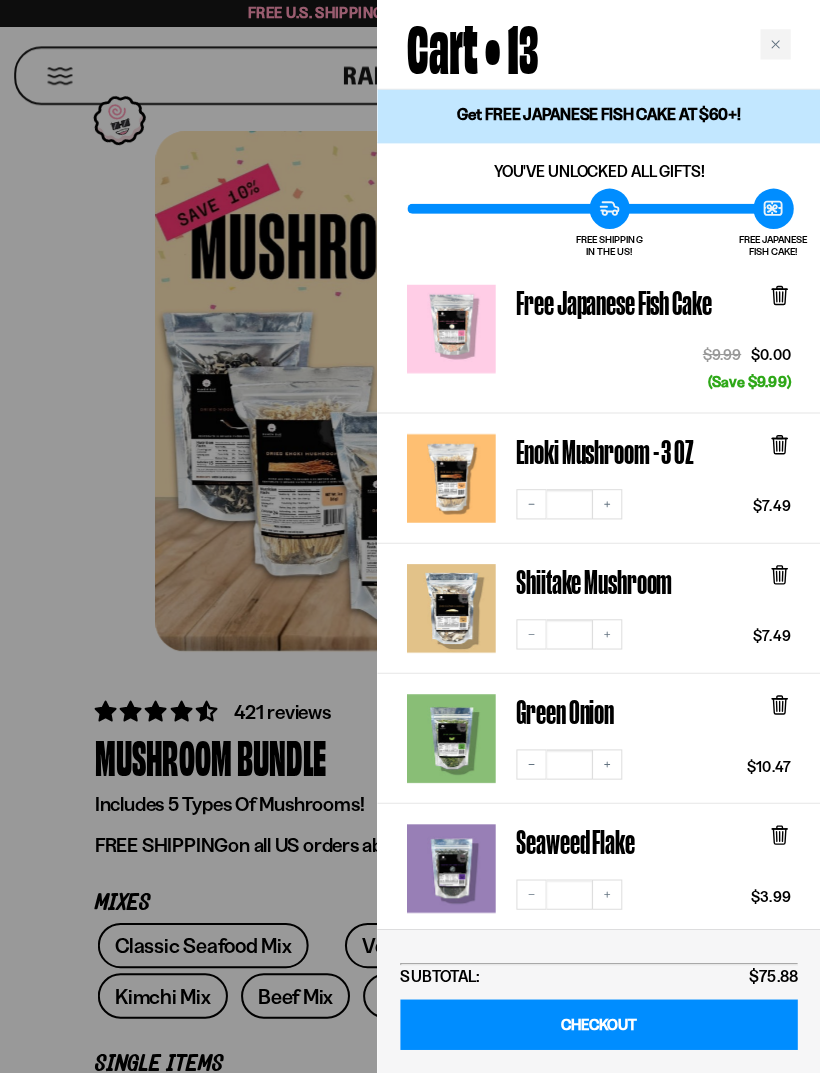 scroll, scrollTop: 0, scrollLeft: 0, axis: both 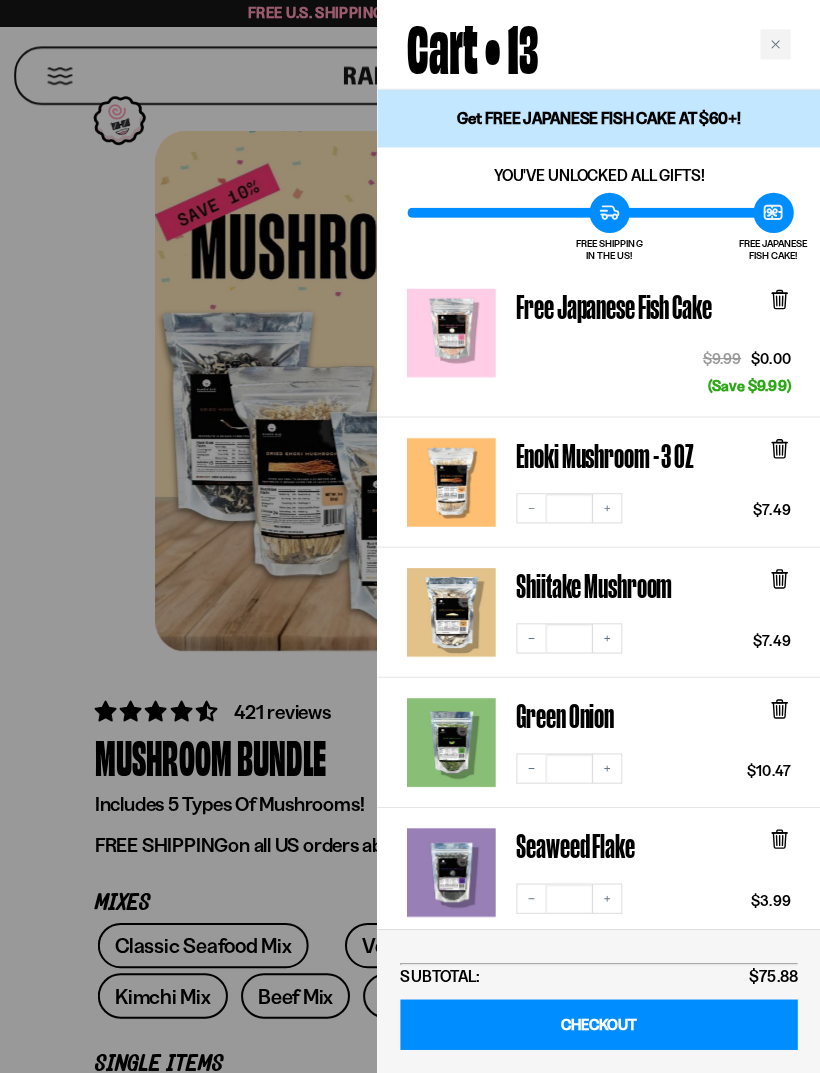 click 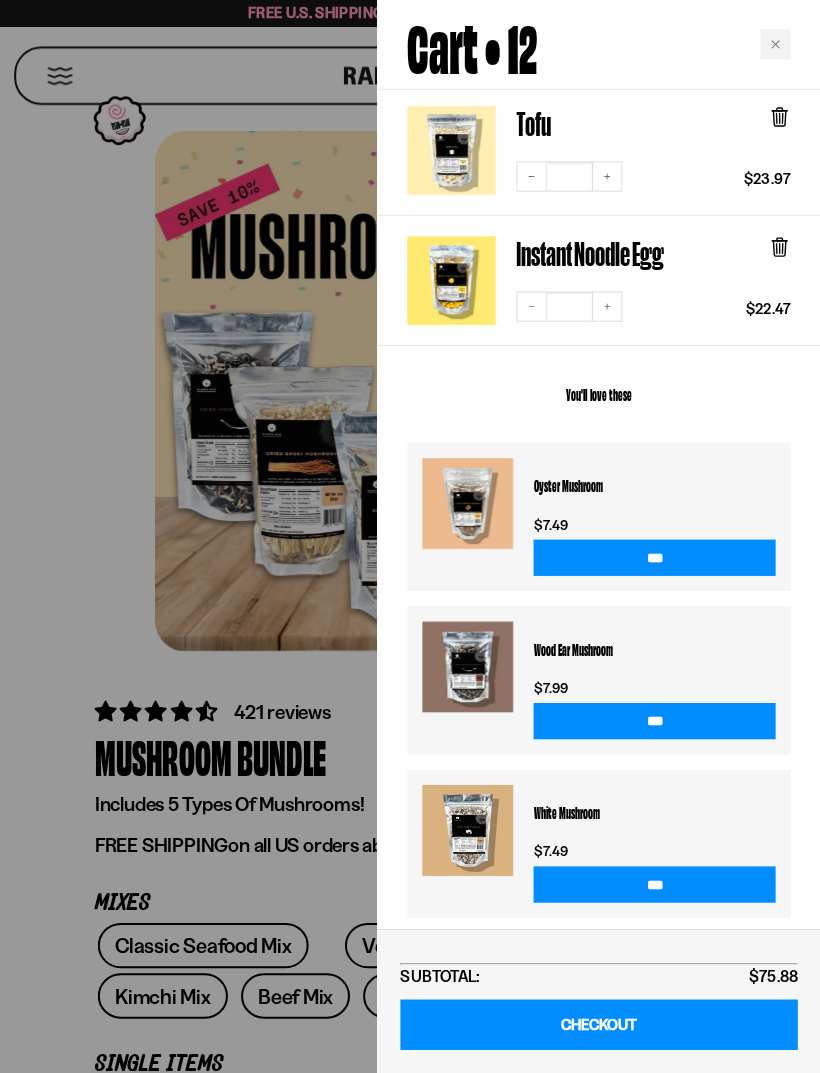 scroll, scrollTop: 696, scrollLeft: 0, axis: vertical 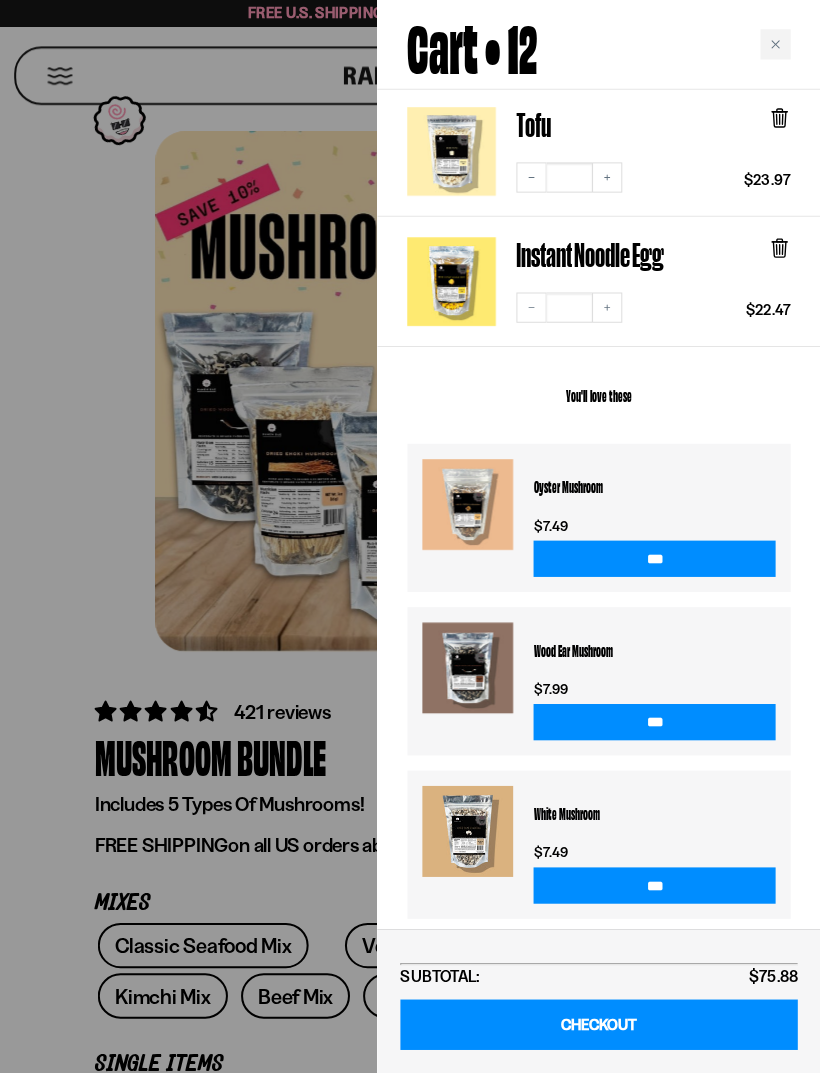 click at bounding box center (775, 44) 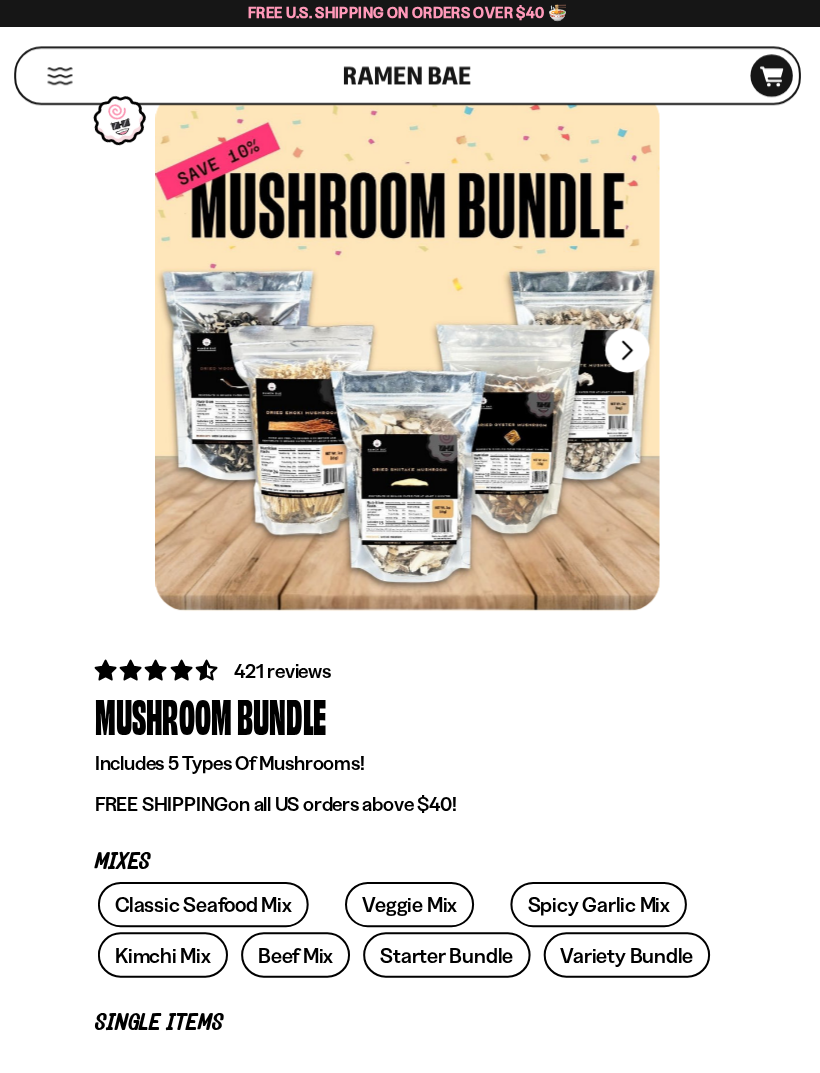 scroll, scrollTop: 232, scrollLeft: 0, axis: vertical 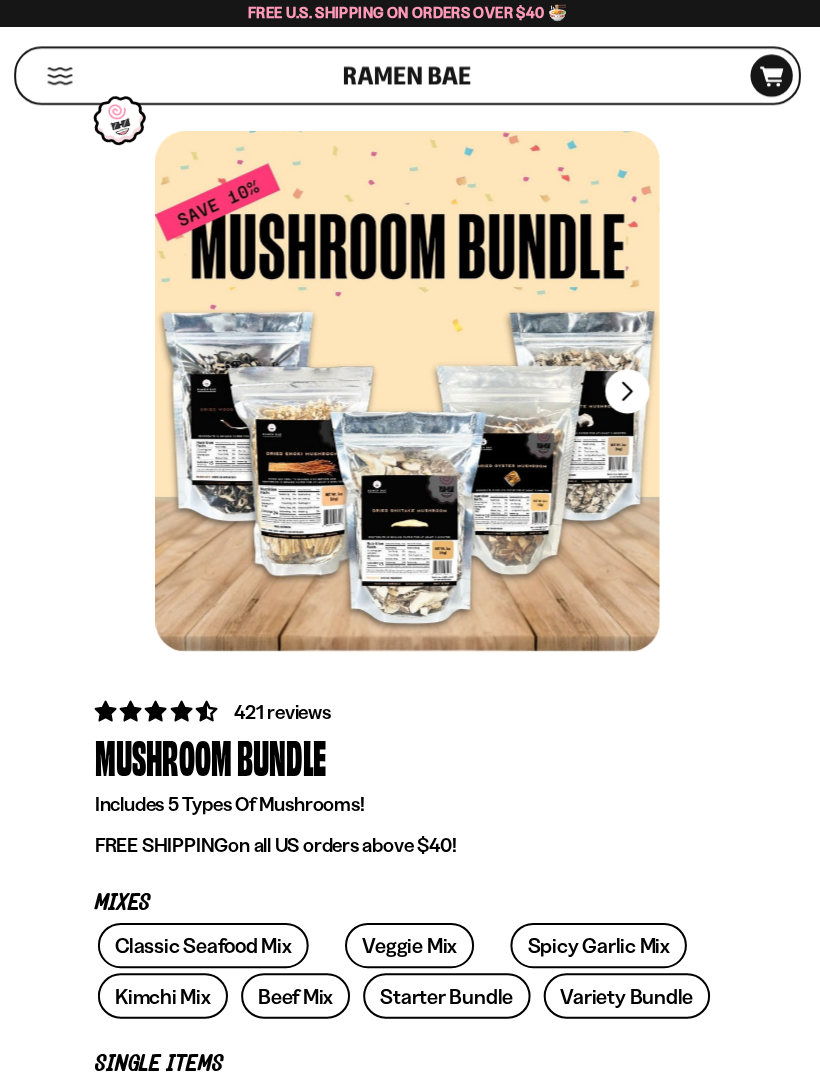 click 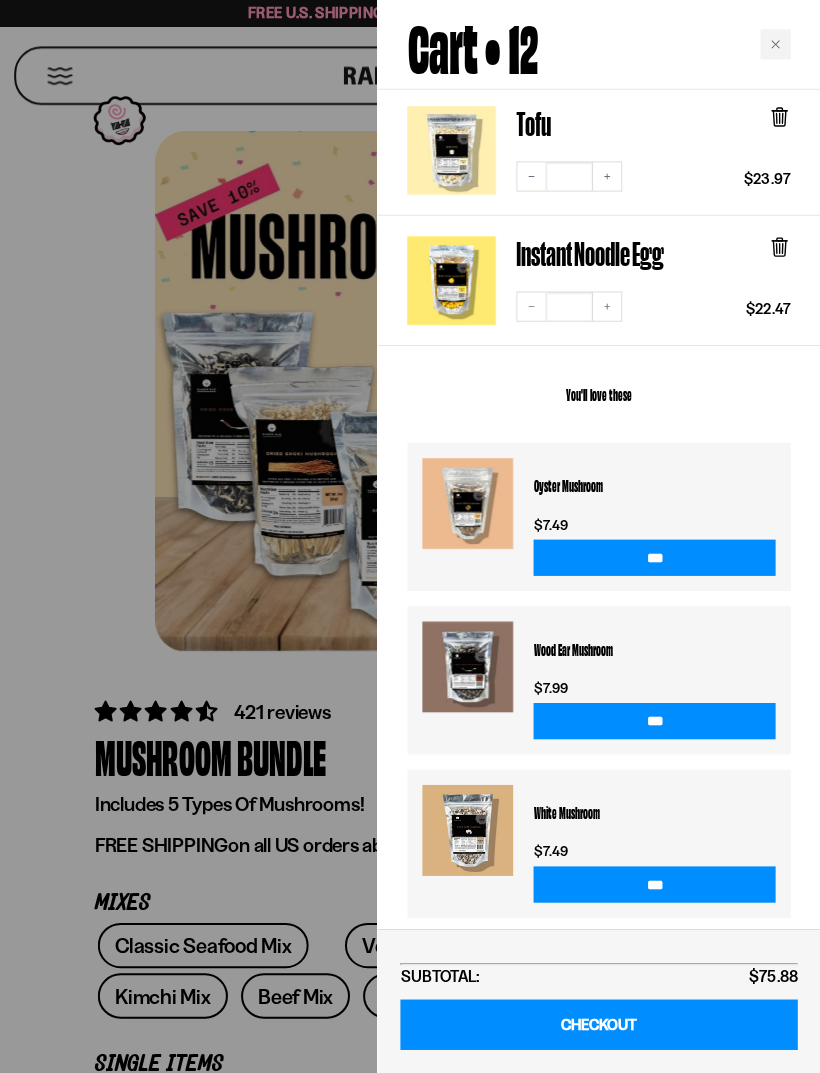 scroll, scrollTop: 696, scrollLeft: 0, axis: vertical 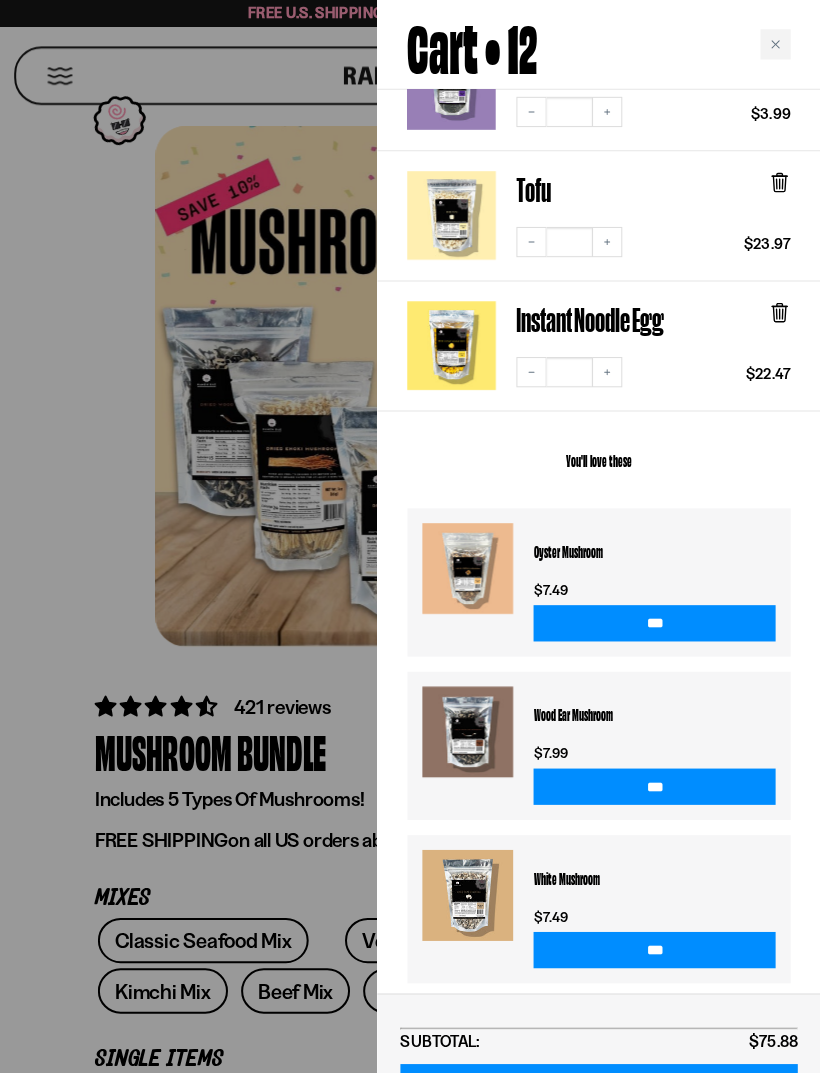 click on "CHECKOUT" at bounding box center (600, 1080) 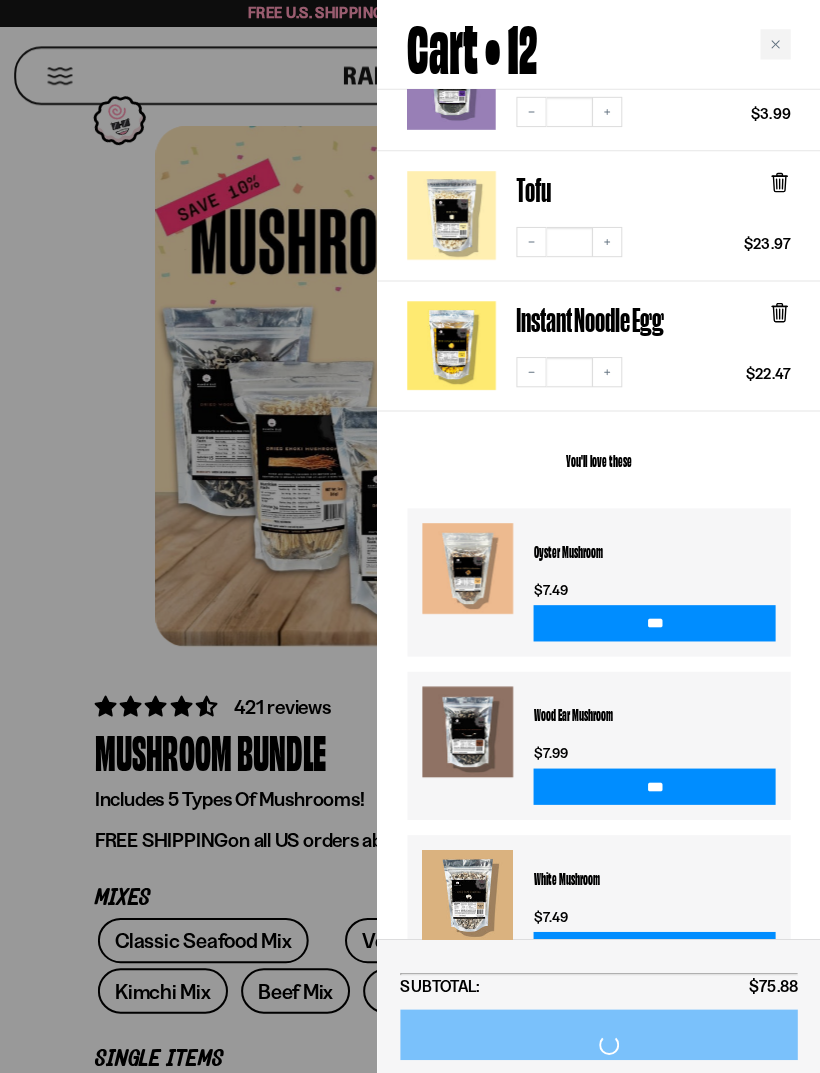 scroll, scrollTop: 59, scrollLeft: 0, axis: vertical 